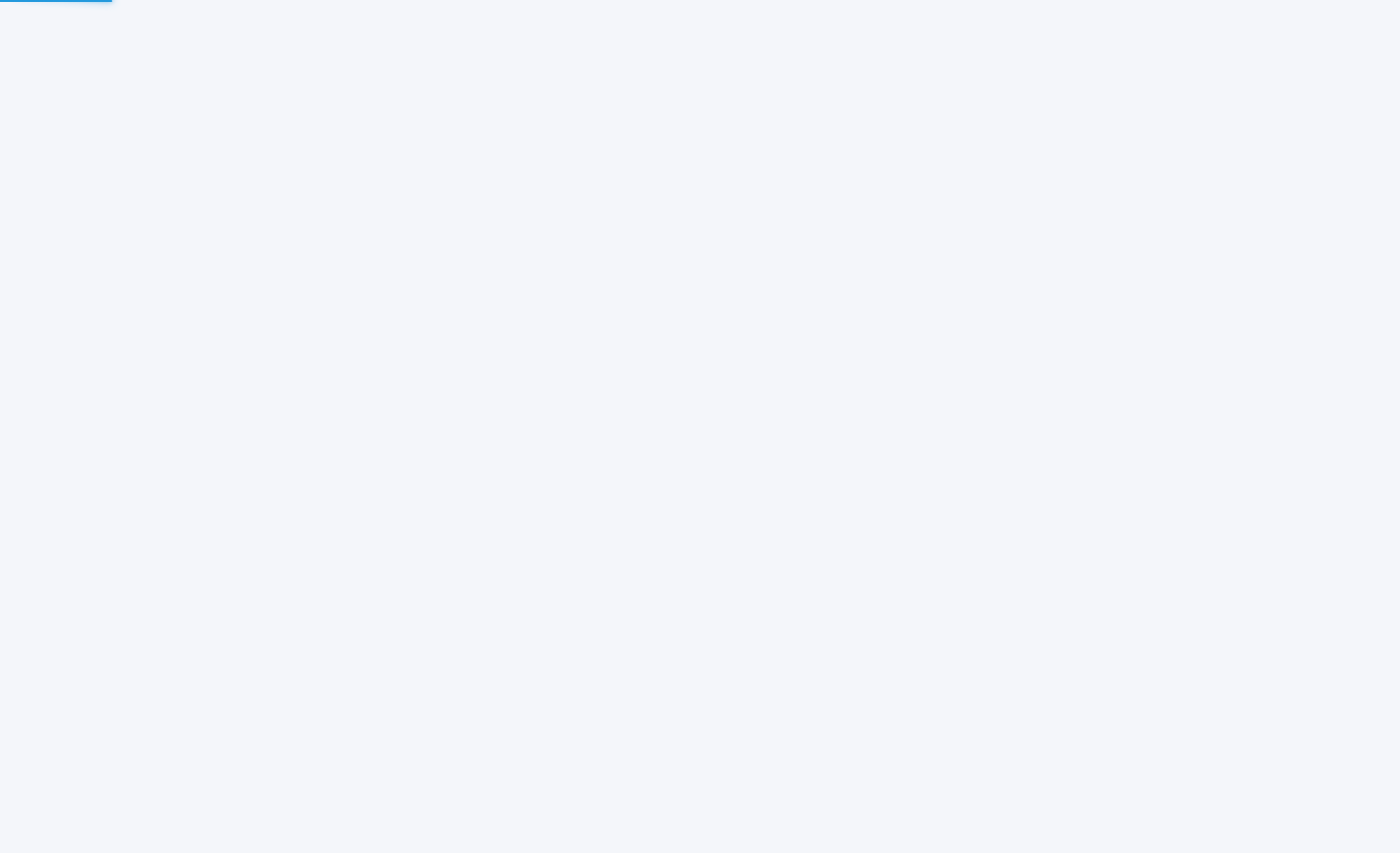 scroll, scrollTop: 0, scrollLeft: 0, axis: both 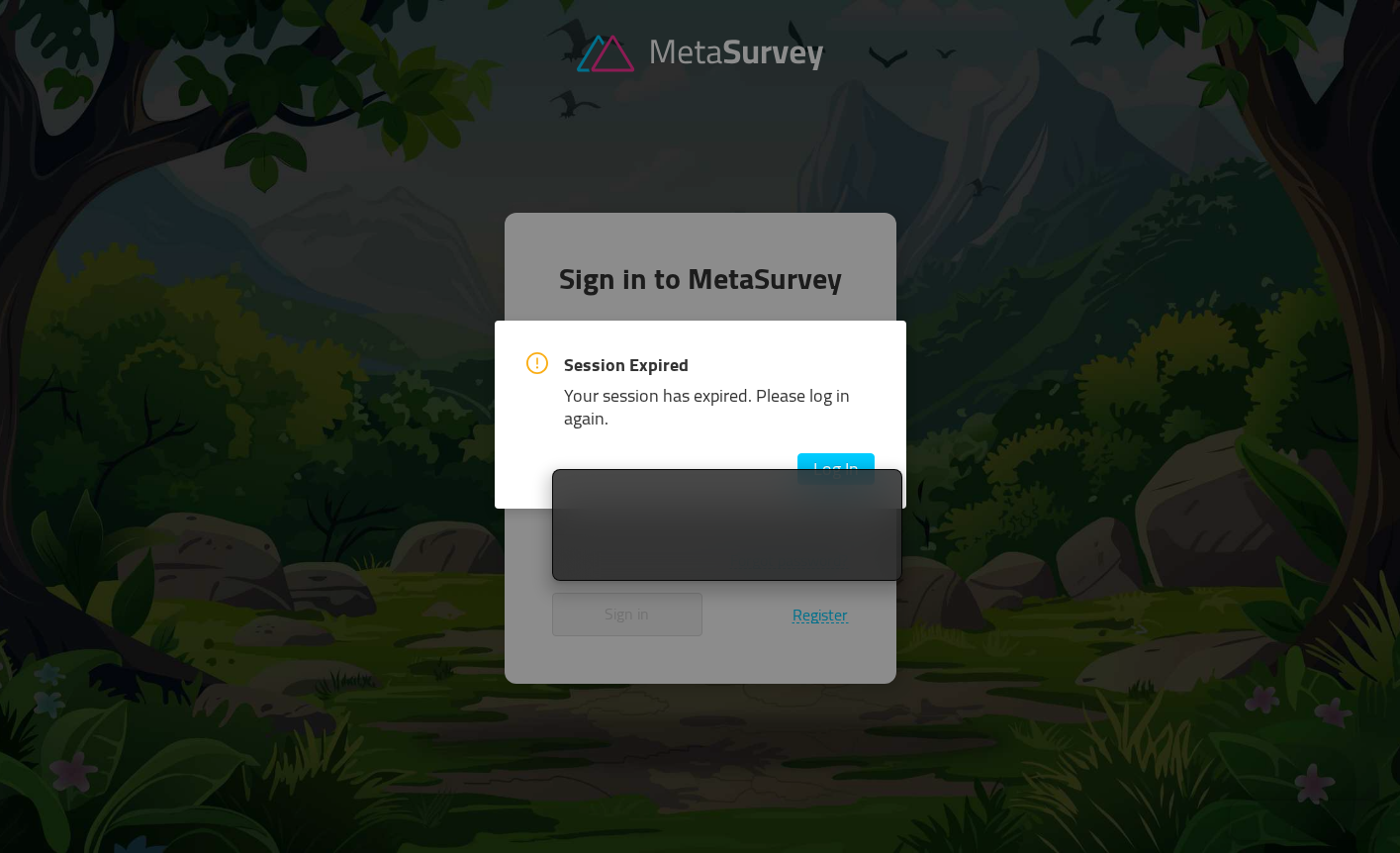 type on "dottorluca19@gmail.com" 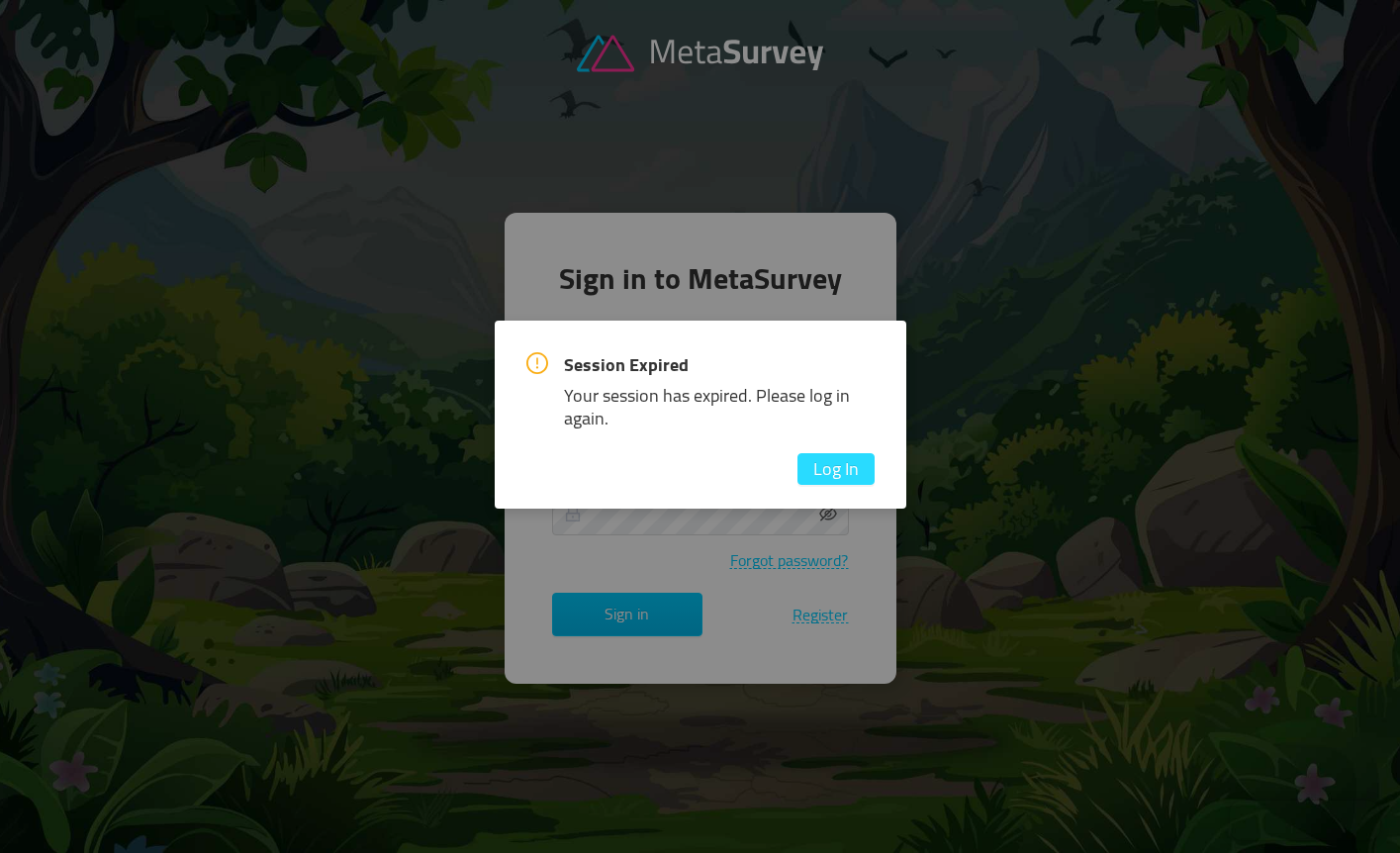 click on "Log In" at bounding box center (836, 469) 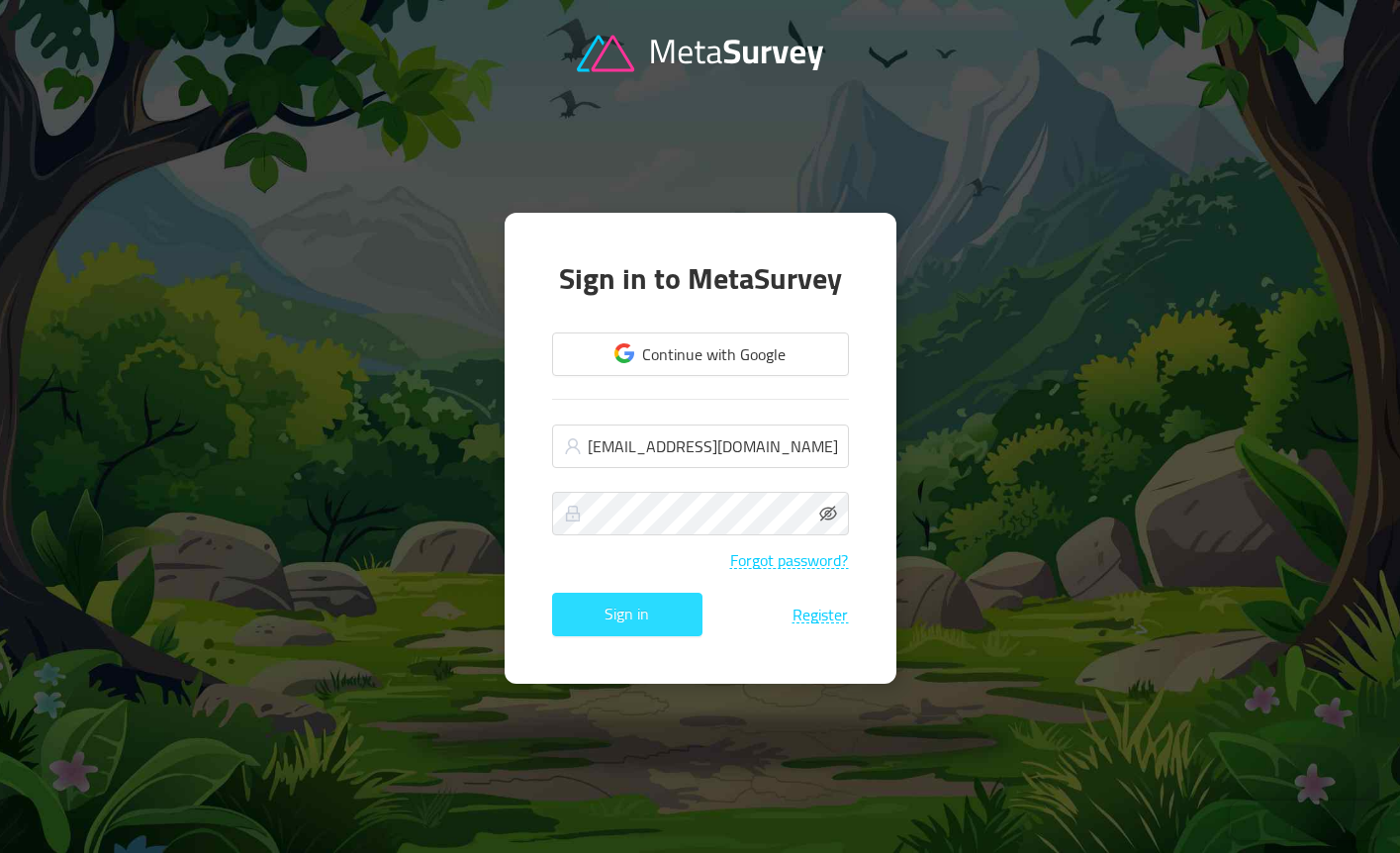 click on "Sign in" at bounding box center [627, 615] 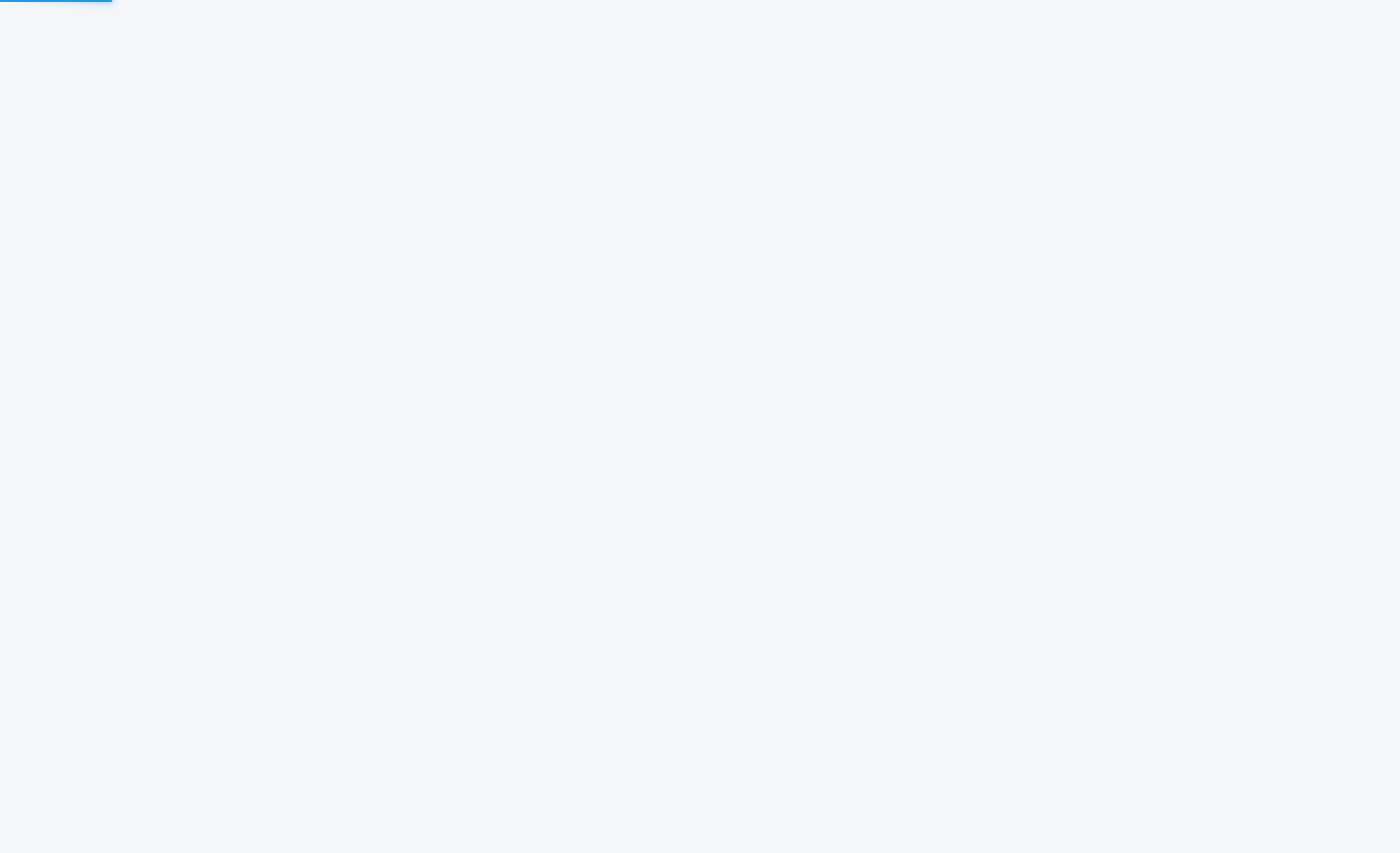 scroll, scrollTop: 0, scrollLeft: 0, axis: both 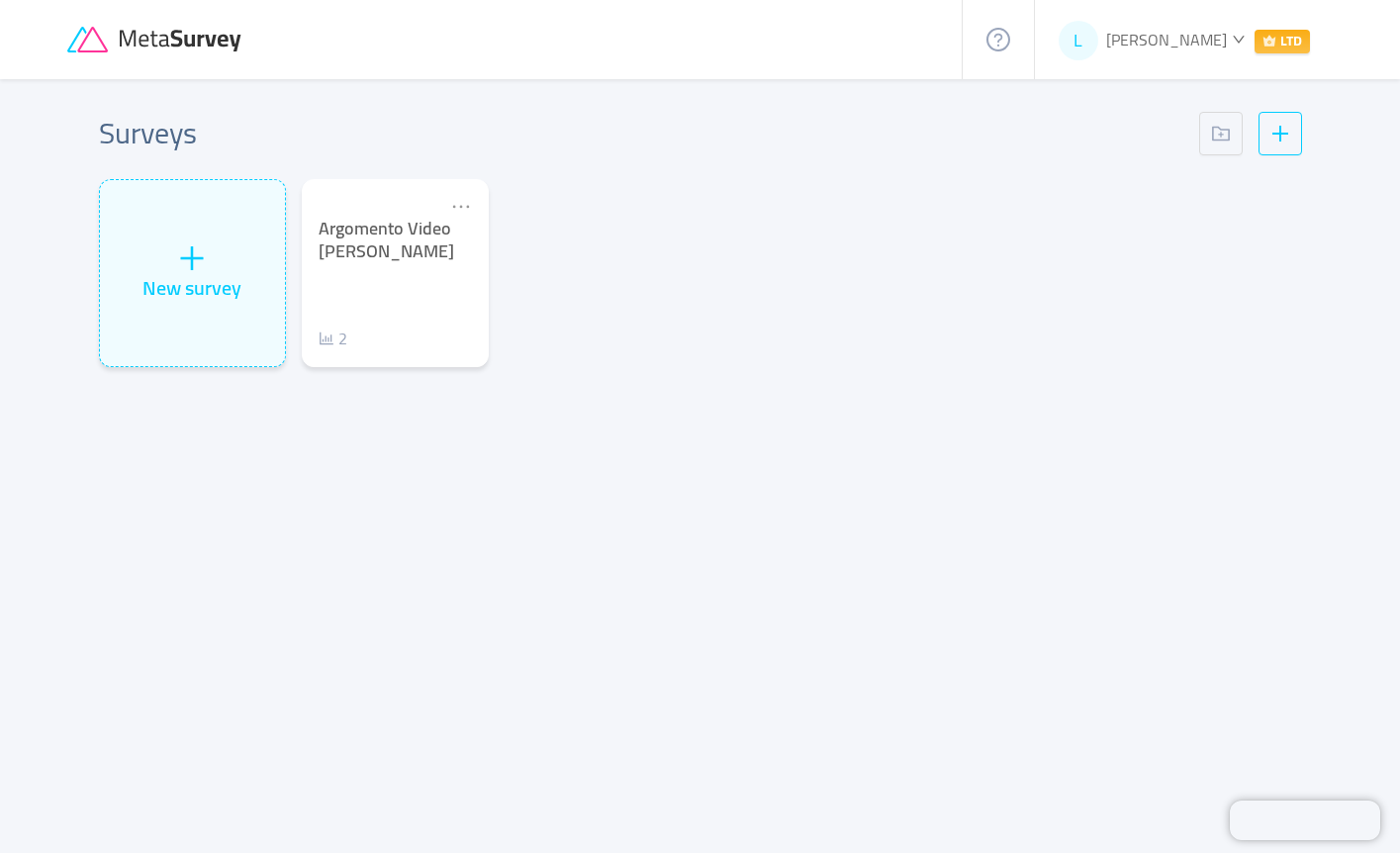 click 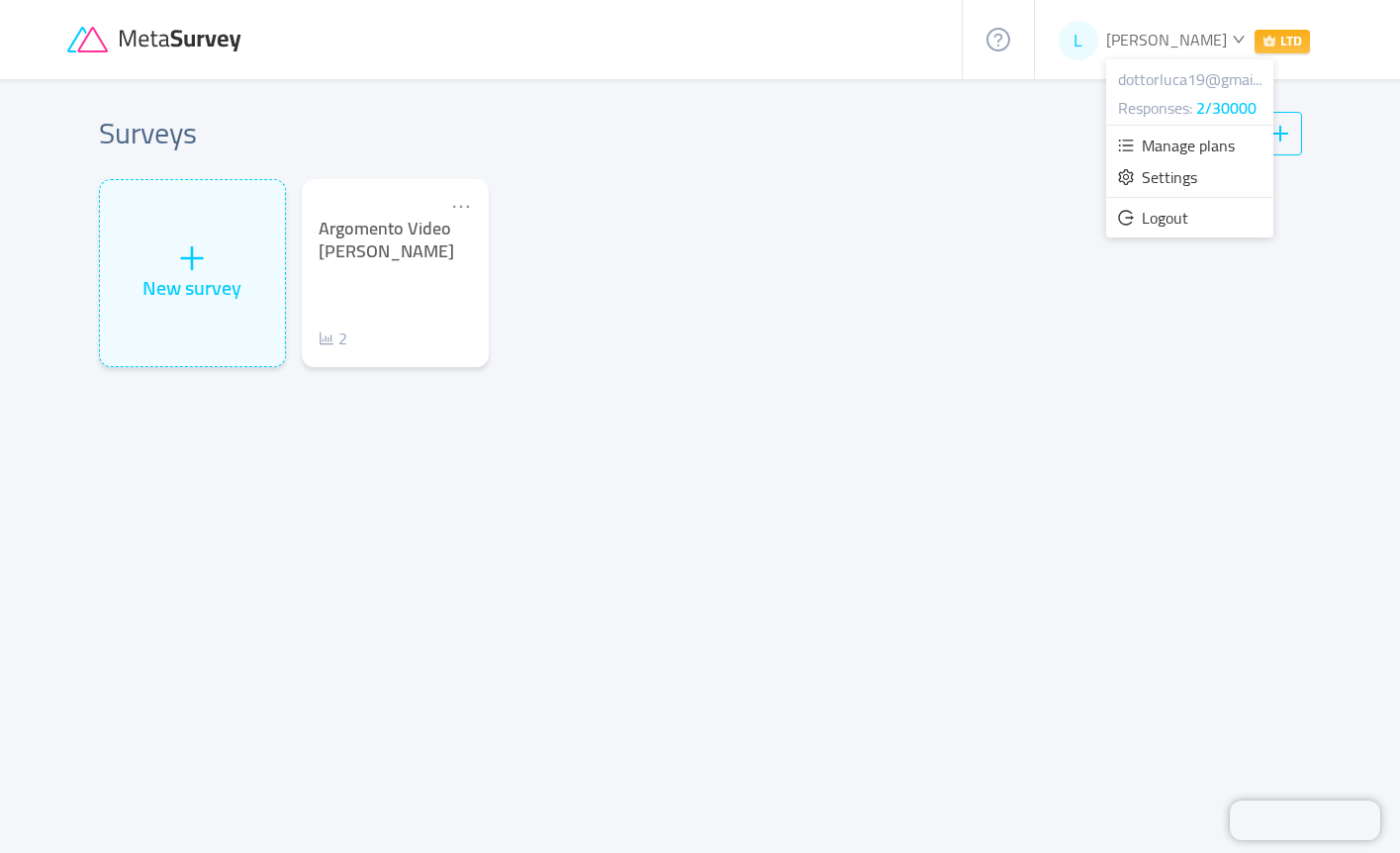click on "2/30000" at bounding box center [1226, 108] 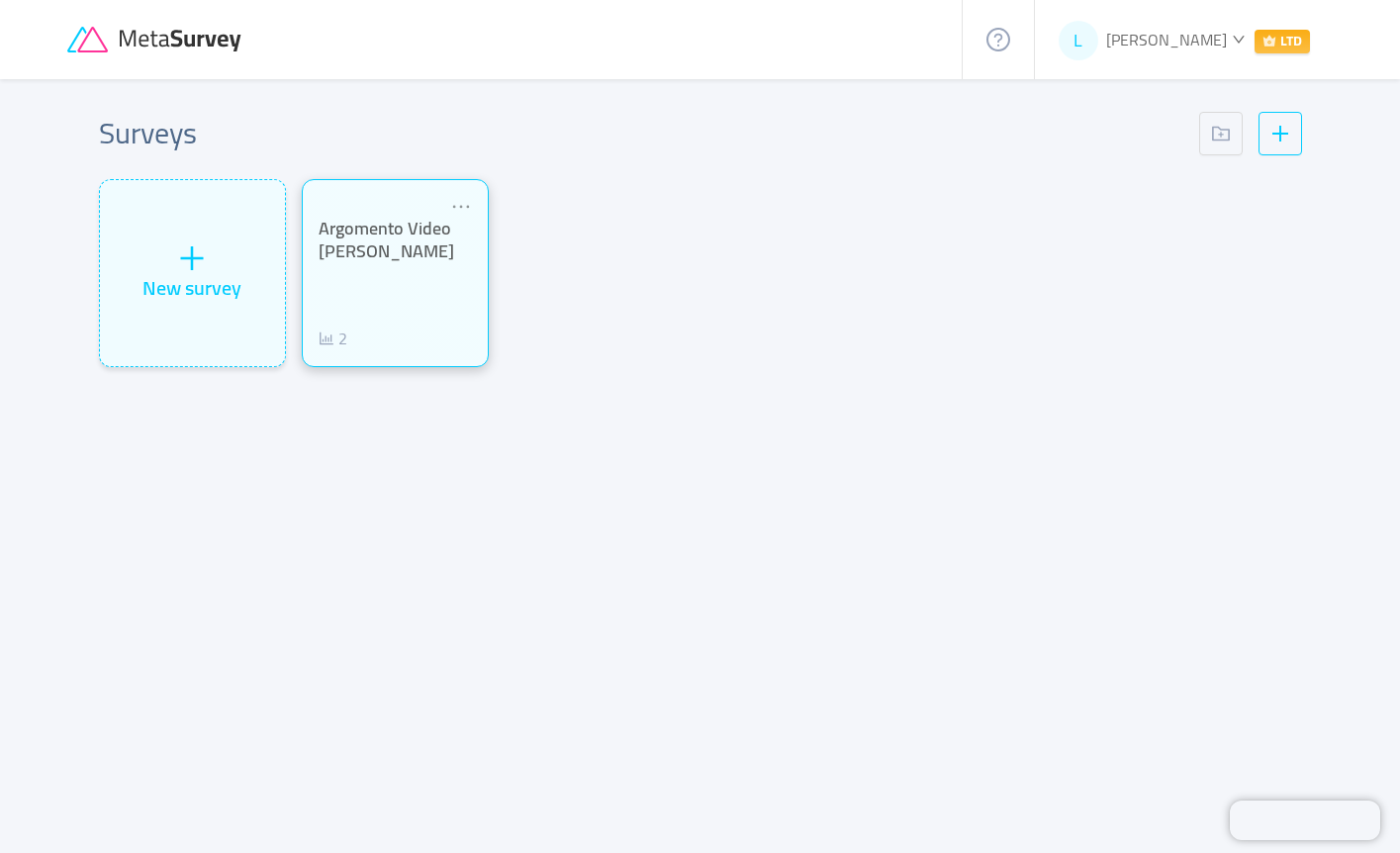 click on "Argomento Video [PERSON_NAME]  2" at bounding box center [395, 284] 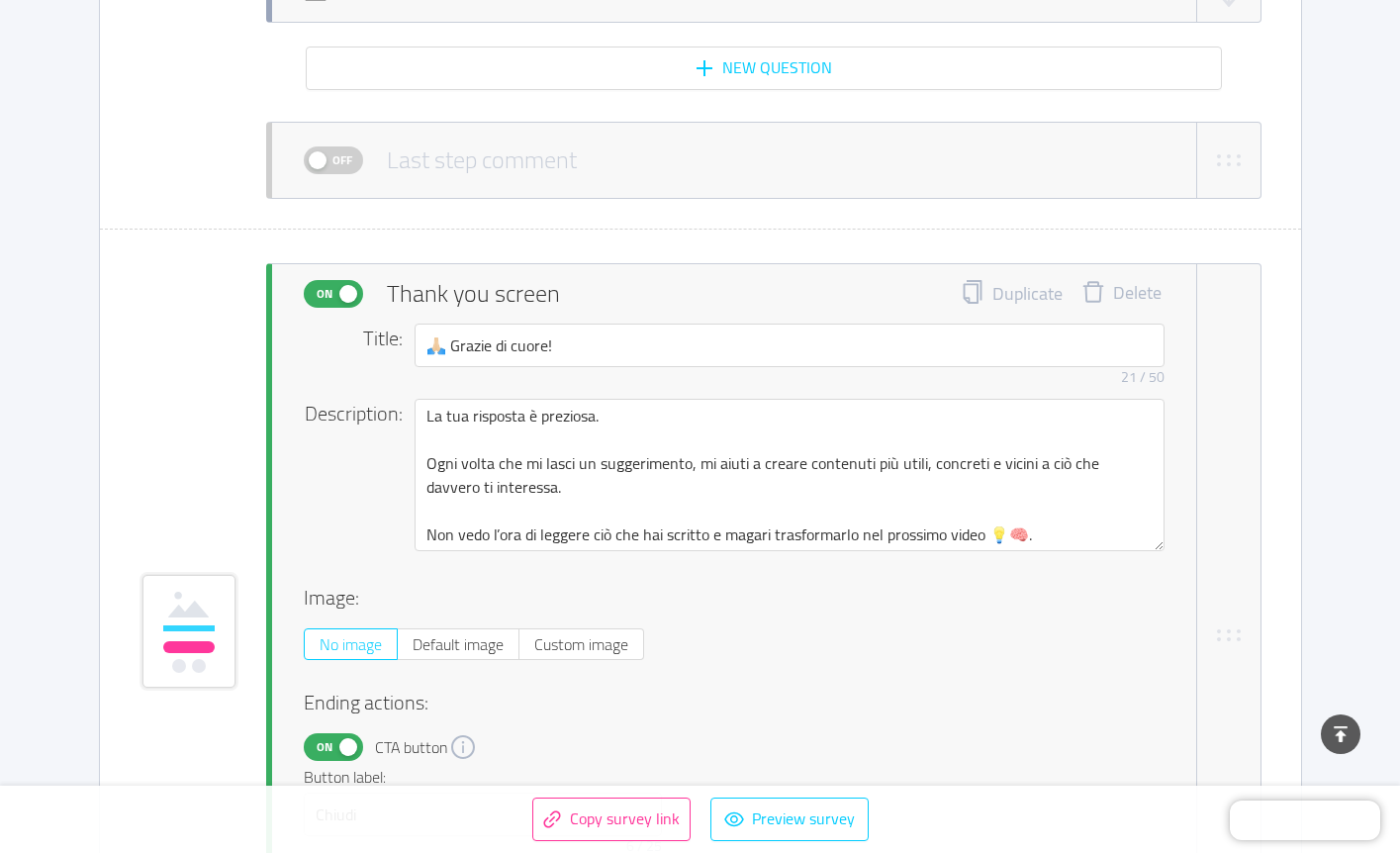scroll, scrollTop: 2559, scrollLeft: 0, axis: vertical 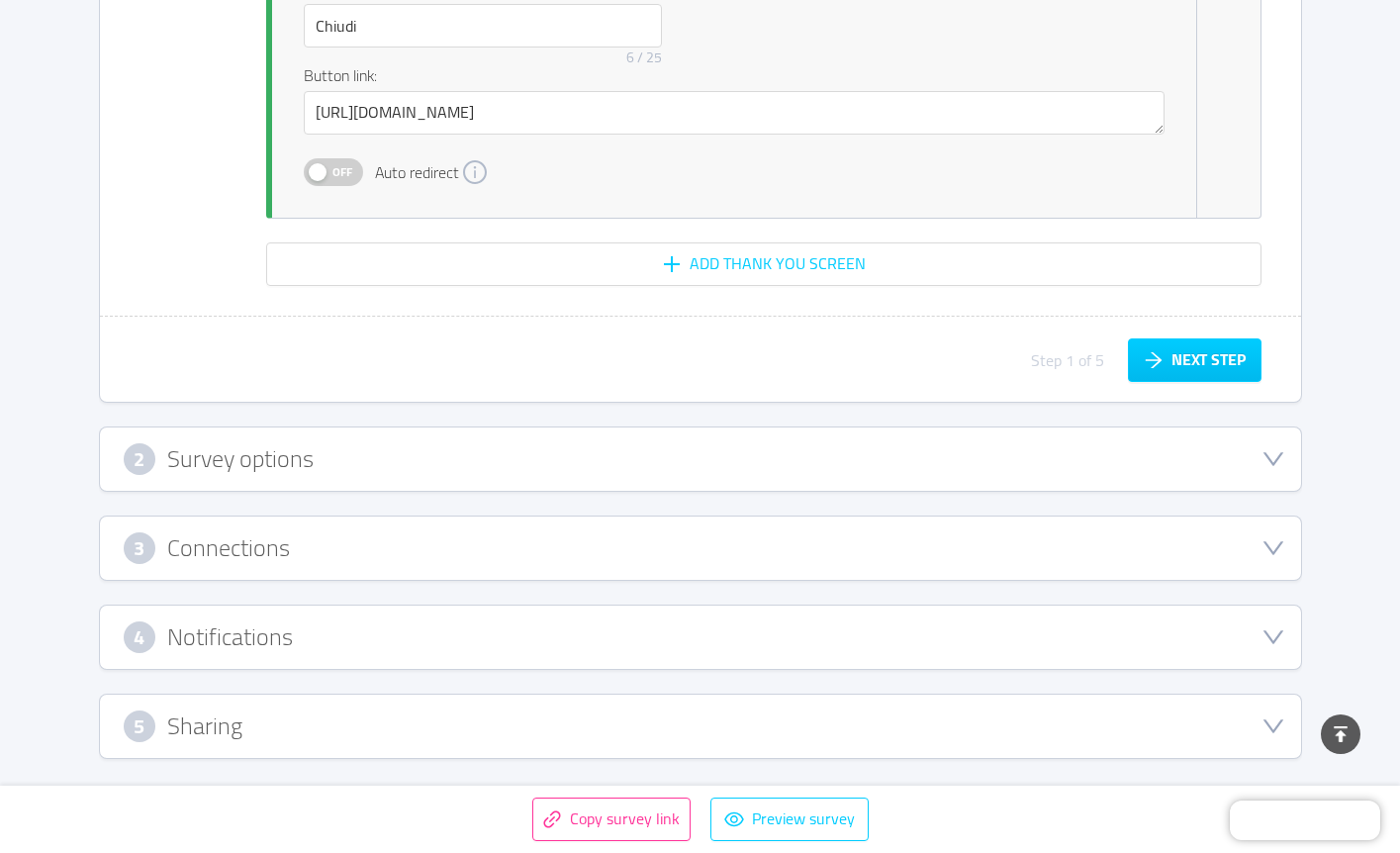 click 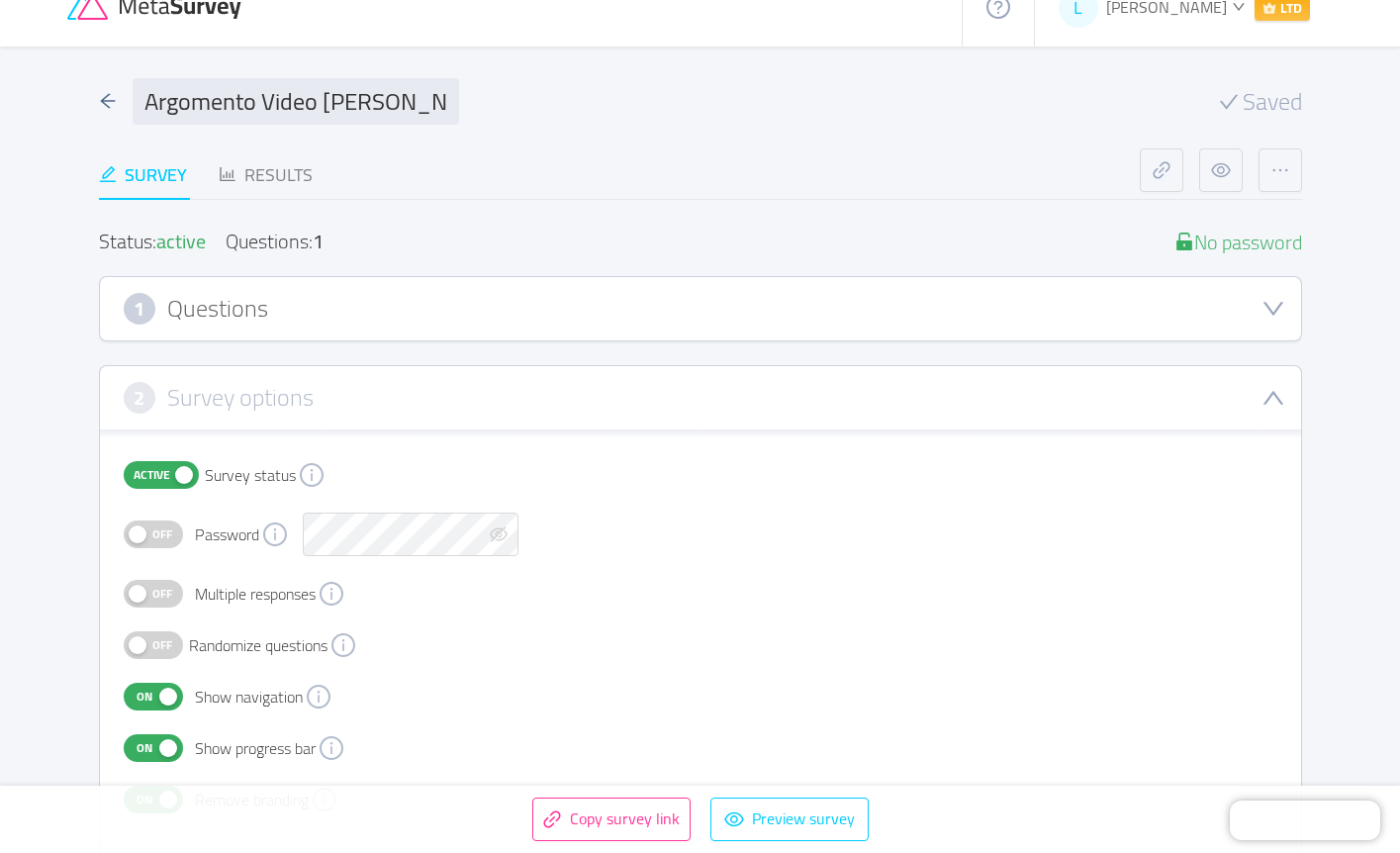 scroll, scrollTop: 35, scrollLeft: 0, axis: vertical 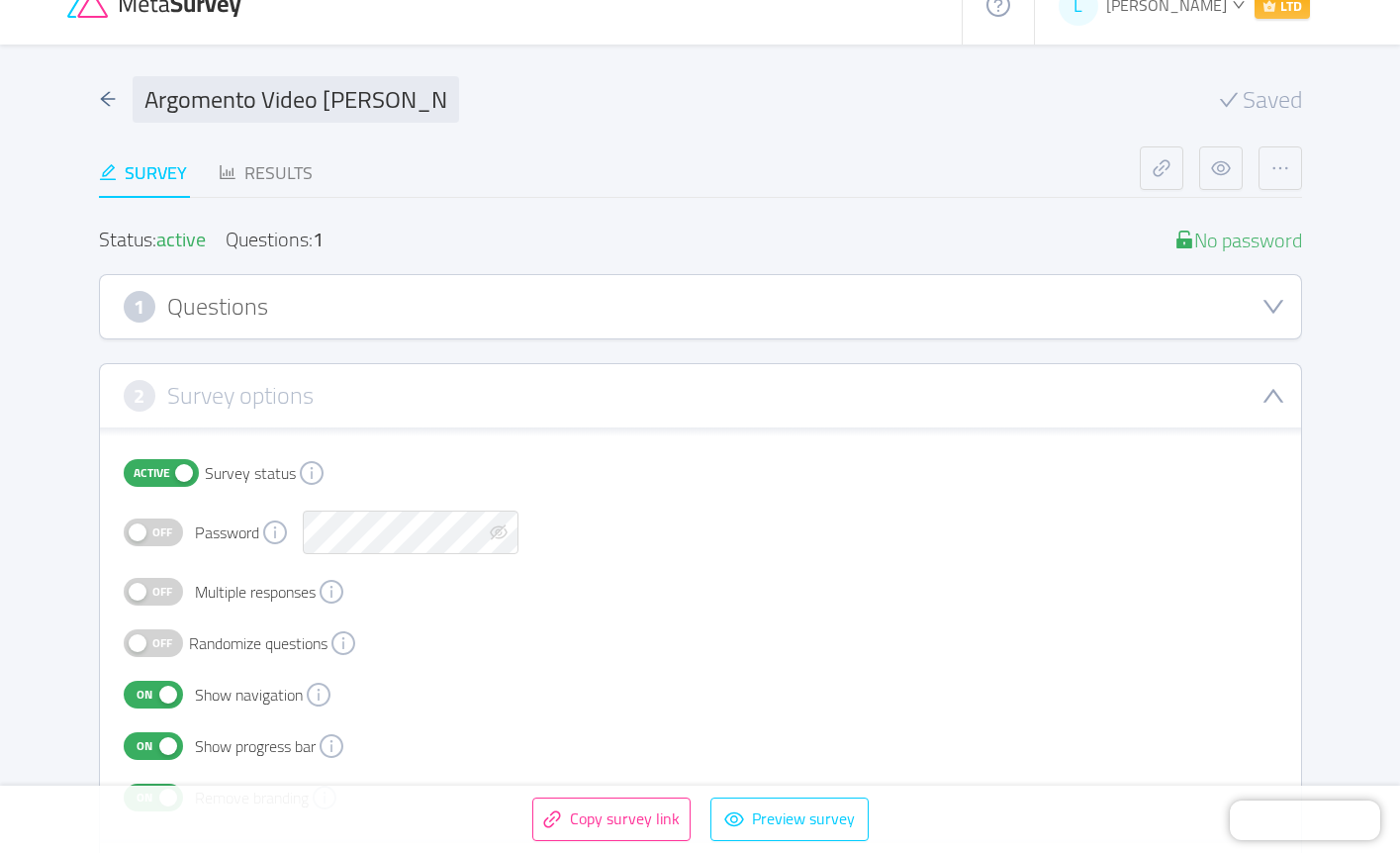 click 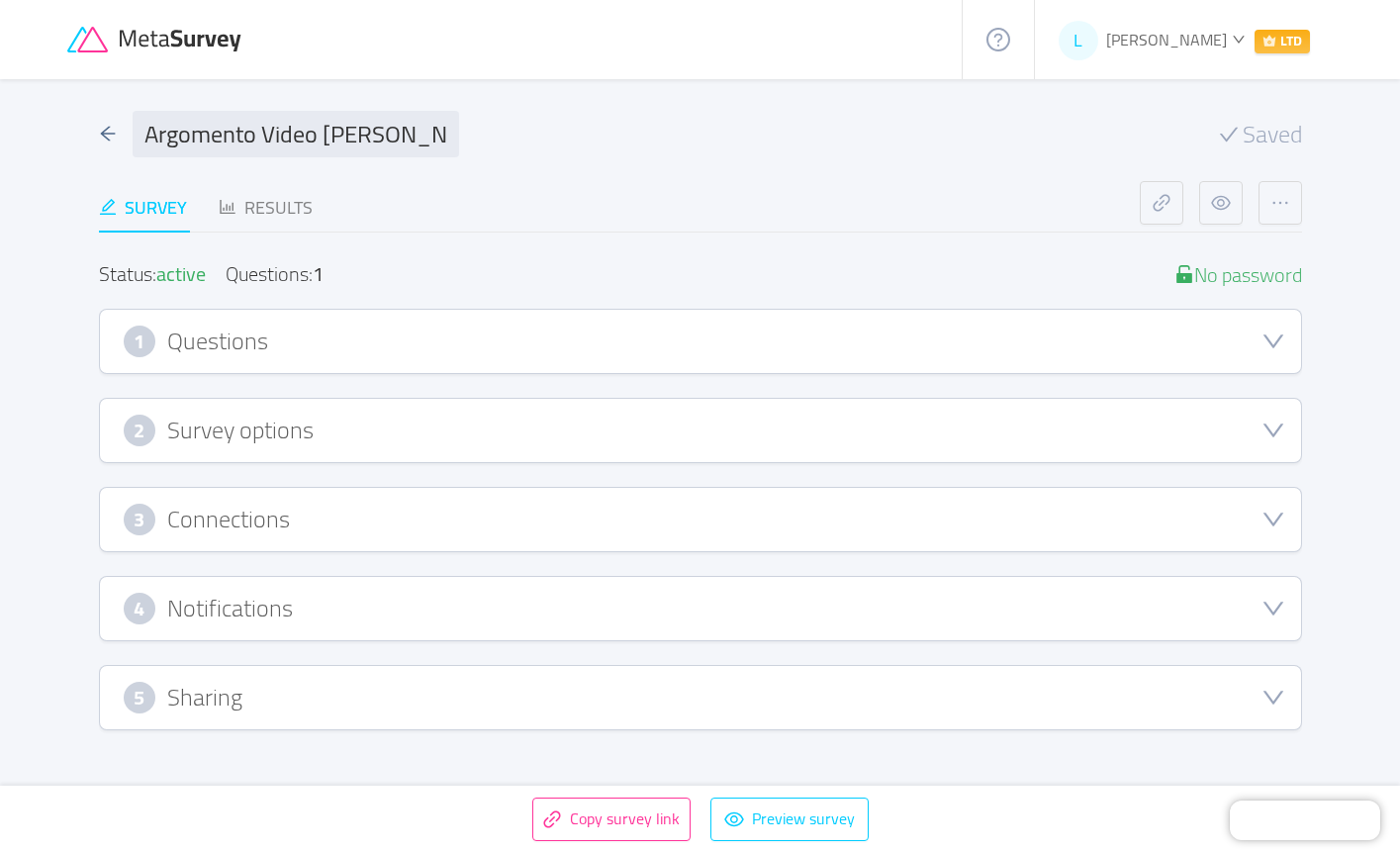 scroll, scrollTop: 0, scrollLeft: 0, axis: both 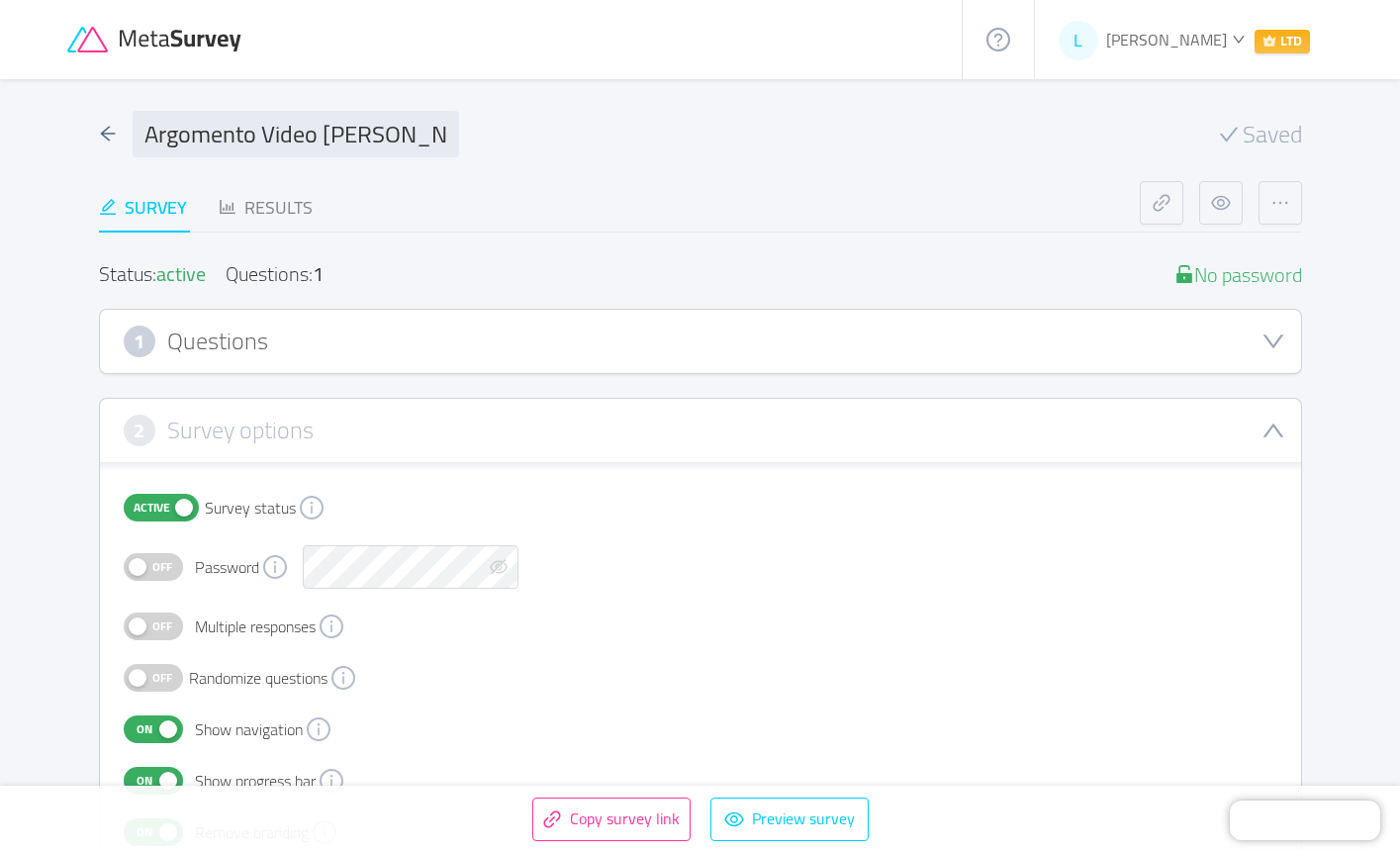 click 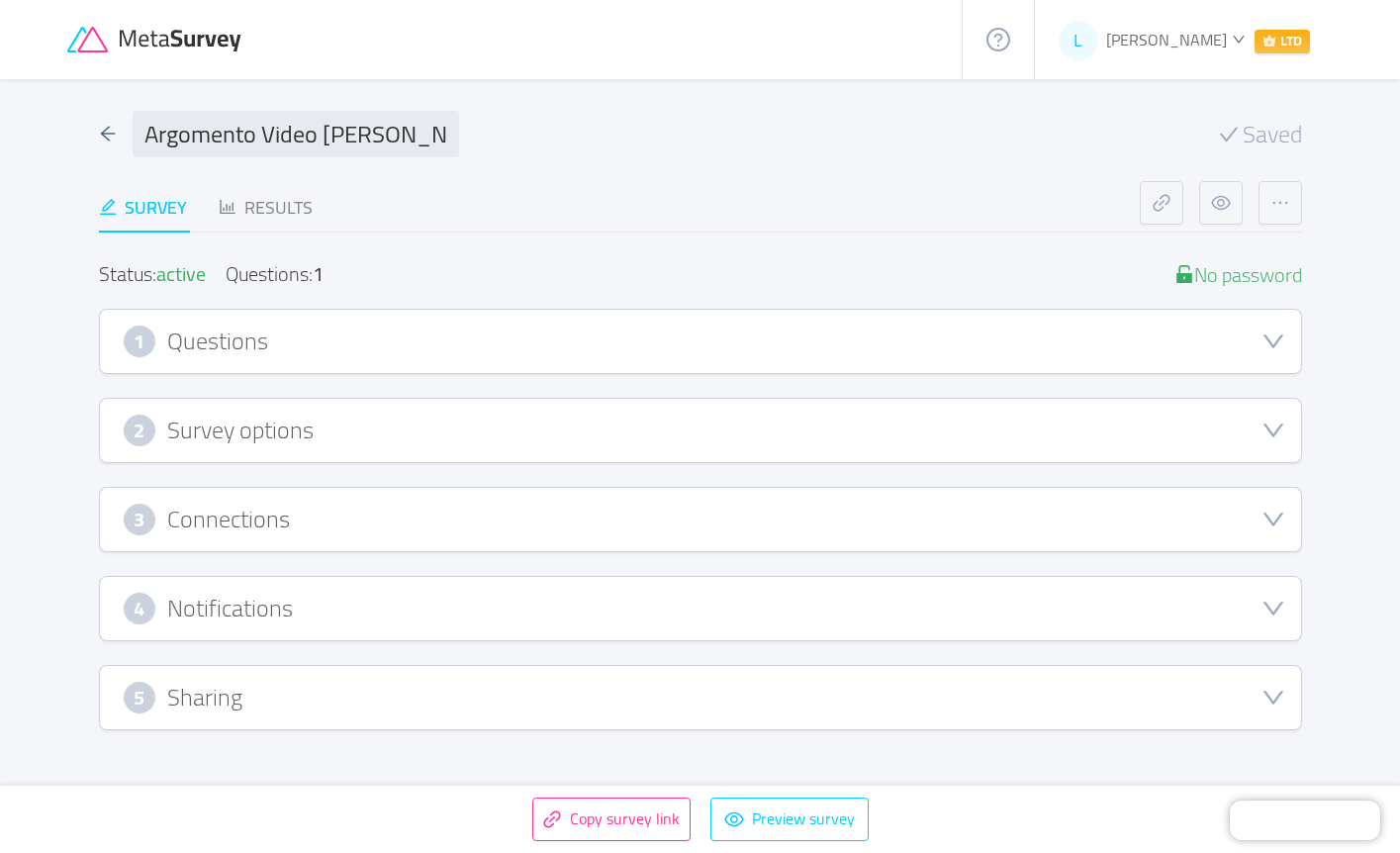 click 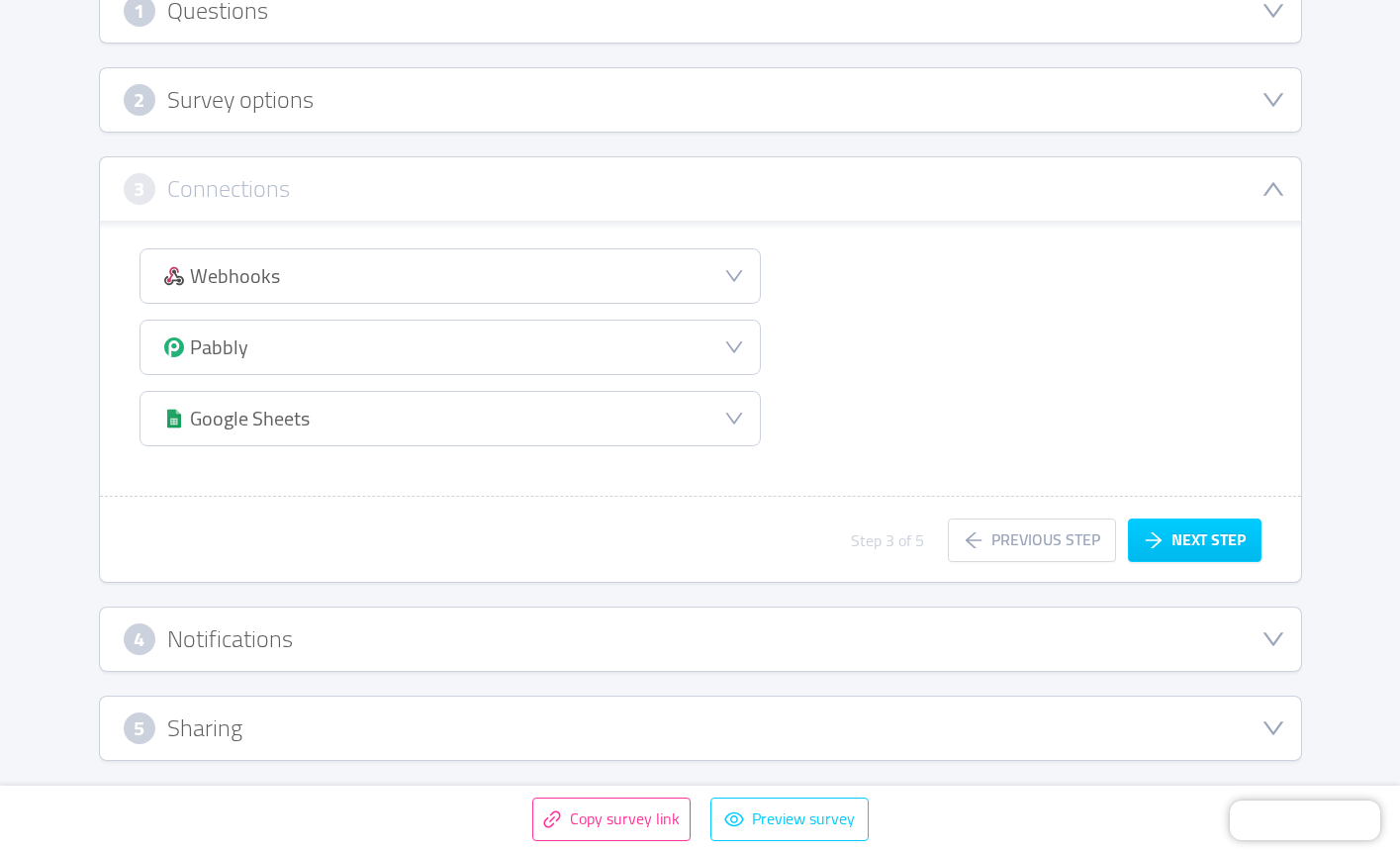 scroll, scrollTop: 332, scrollLeft: 0, axis: vertical 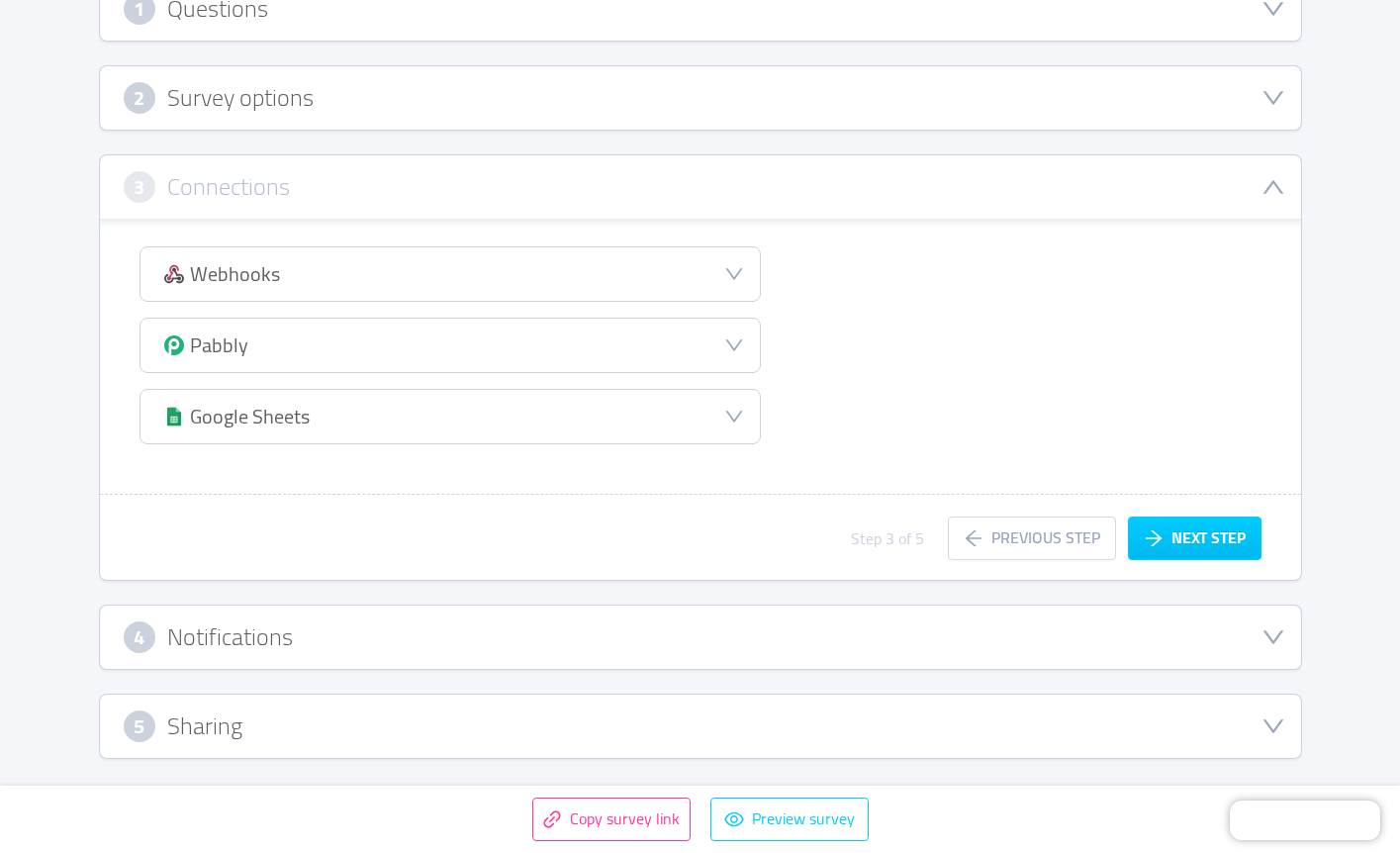 click 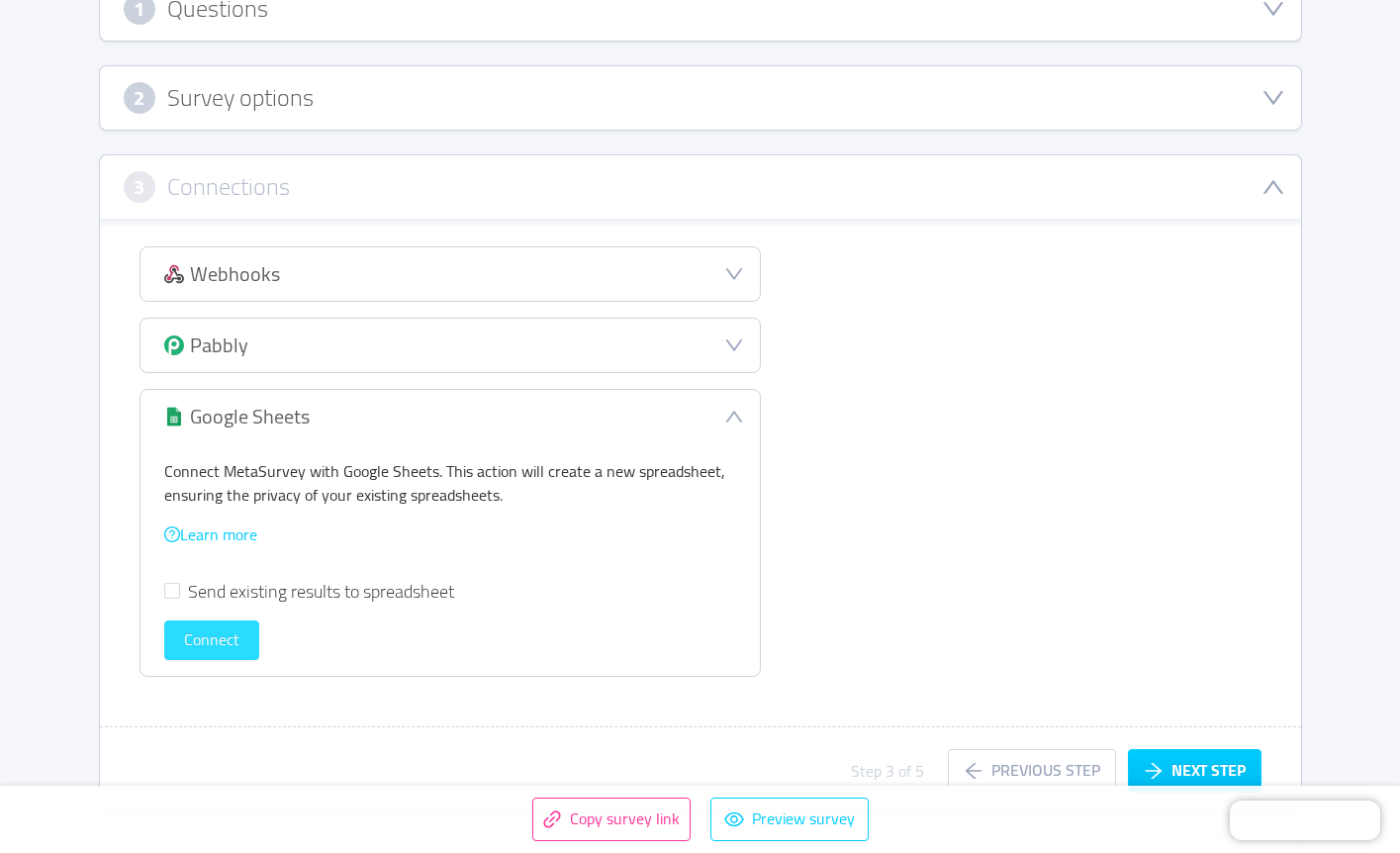 click on "Connect" at bounding box center [212, 640] 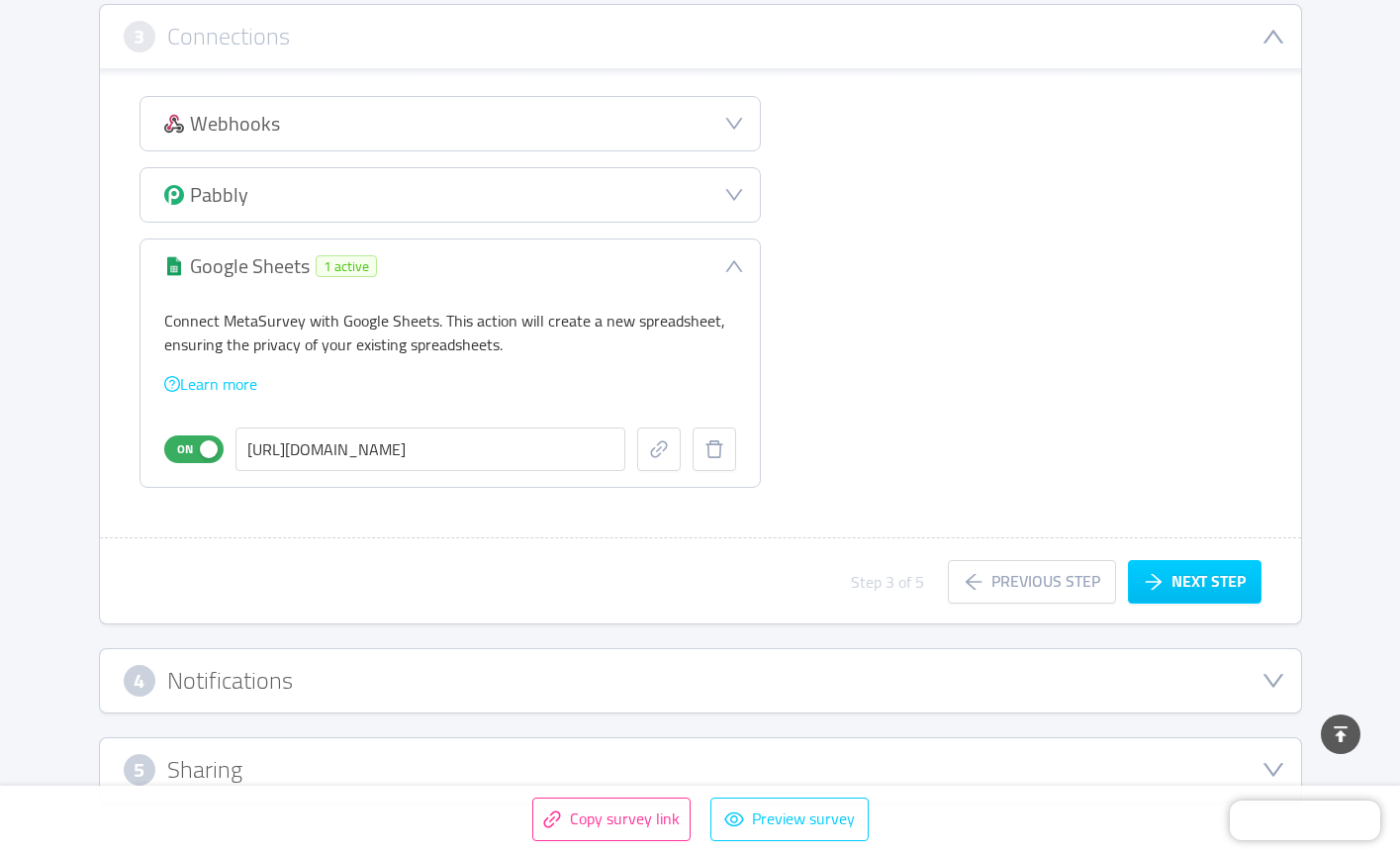 scroll, scrollTop: 487, scrollLeft: 0, axis: vertical 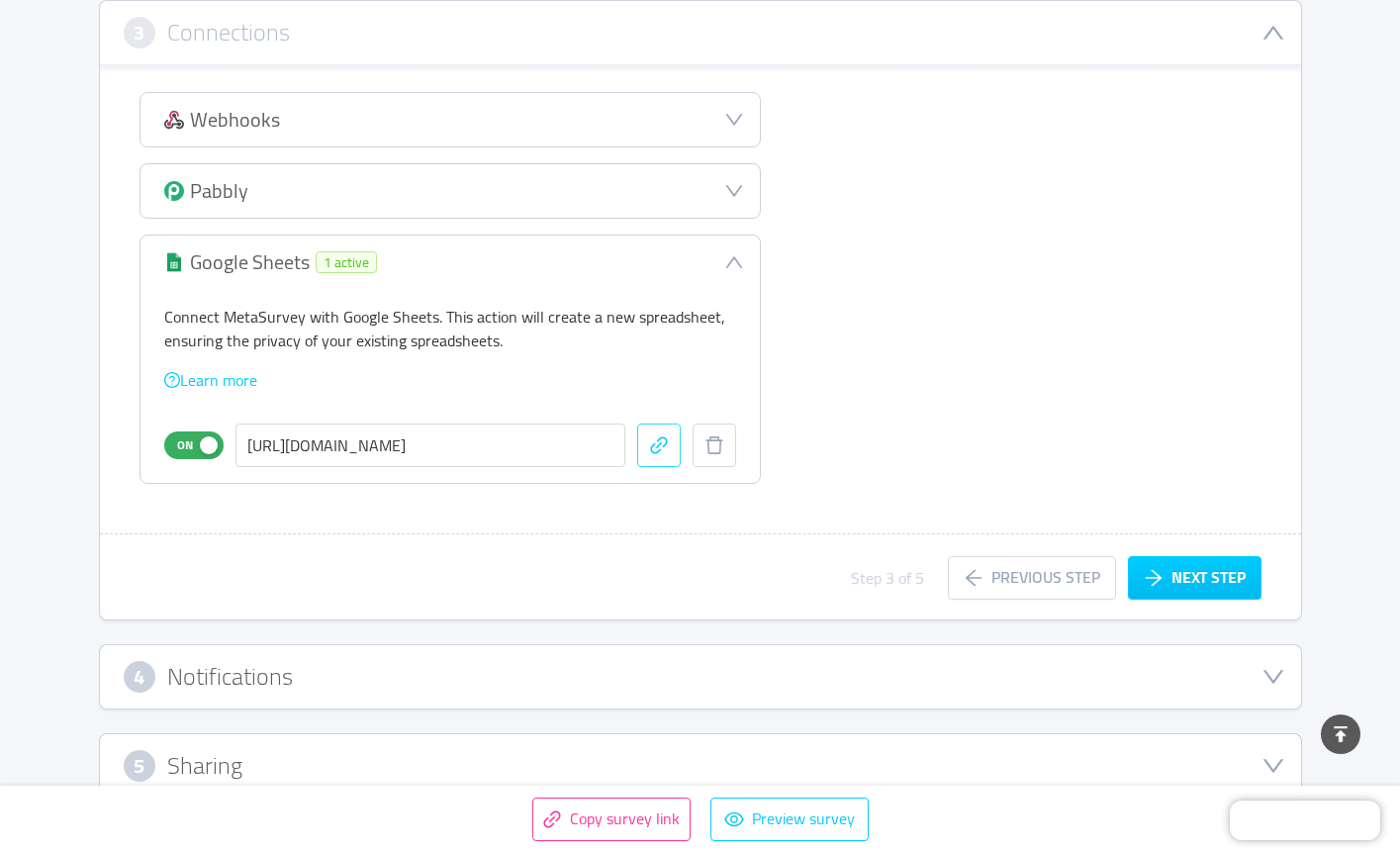 click at bounding box center [659, 445] 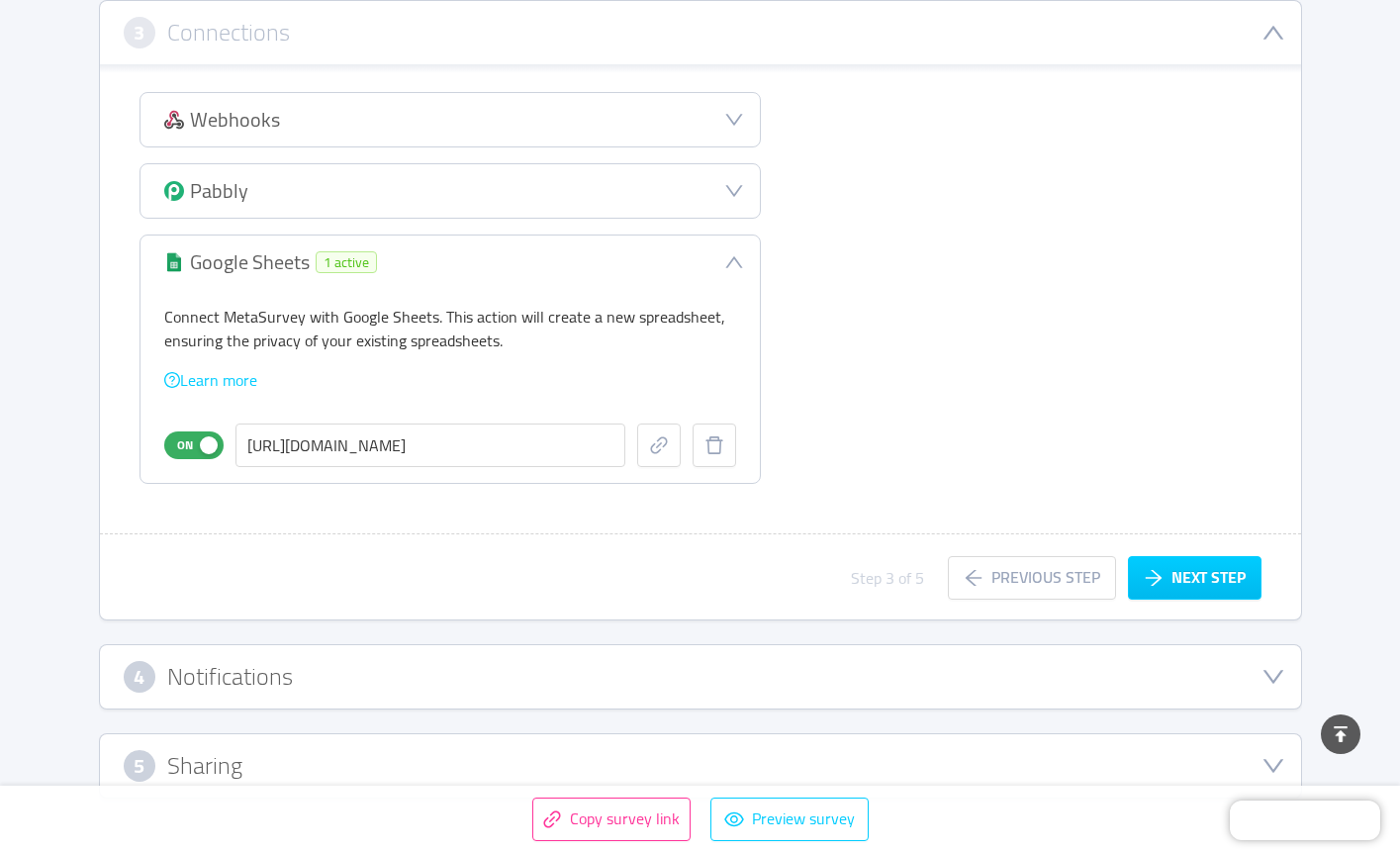 click on "Webhooks   Pabbly   Google Sheets   1 active   Connect MetaSurvey with Google Sheets. This action will create a new spreadsheet, ensuring the privacy of your existing spreadsheets.   Learn more  On [URL][DOMAIN_NAME]  Step 3 of 5  Previous step Next step" at bounding box center (700, 341) 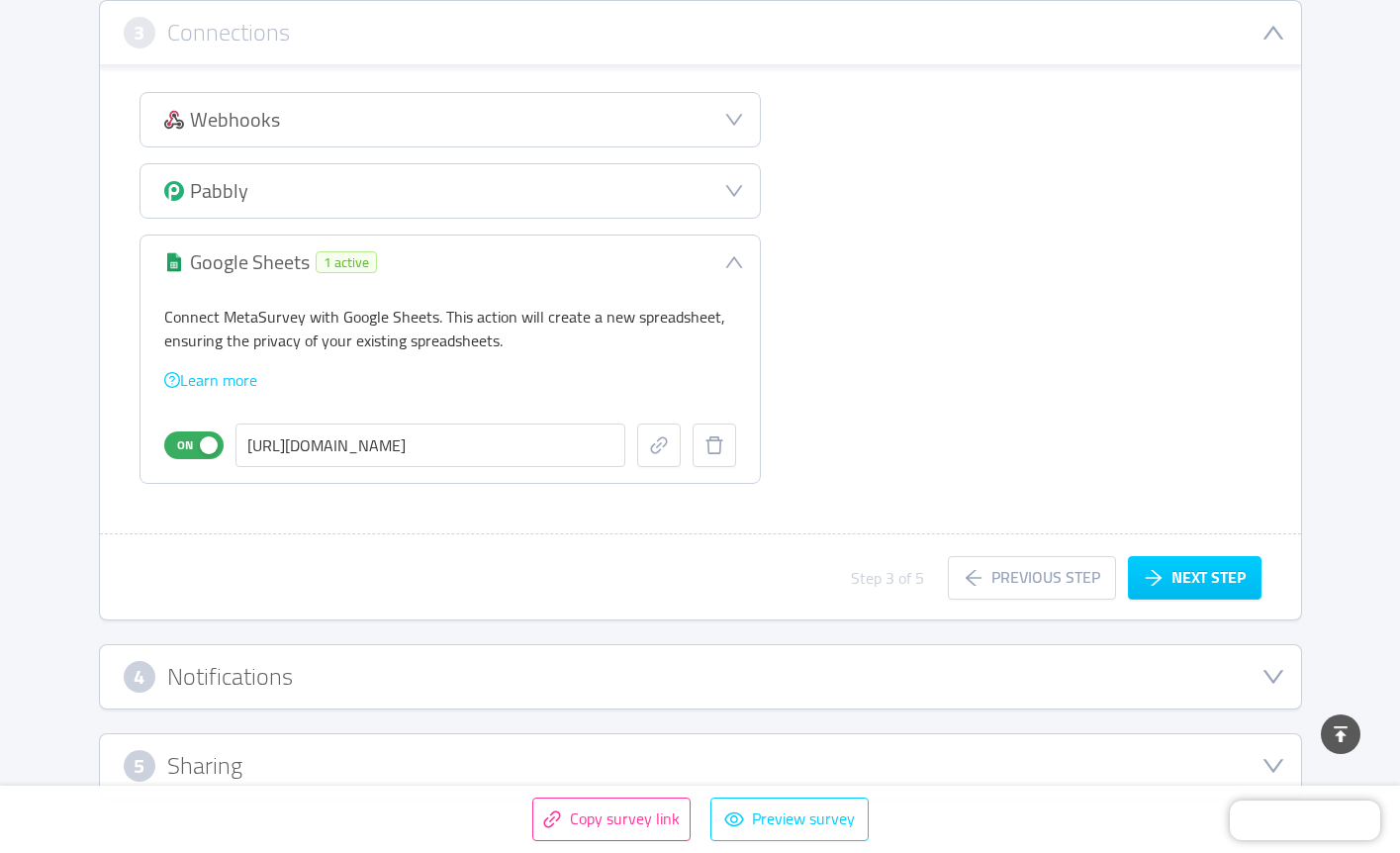 click 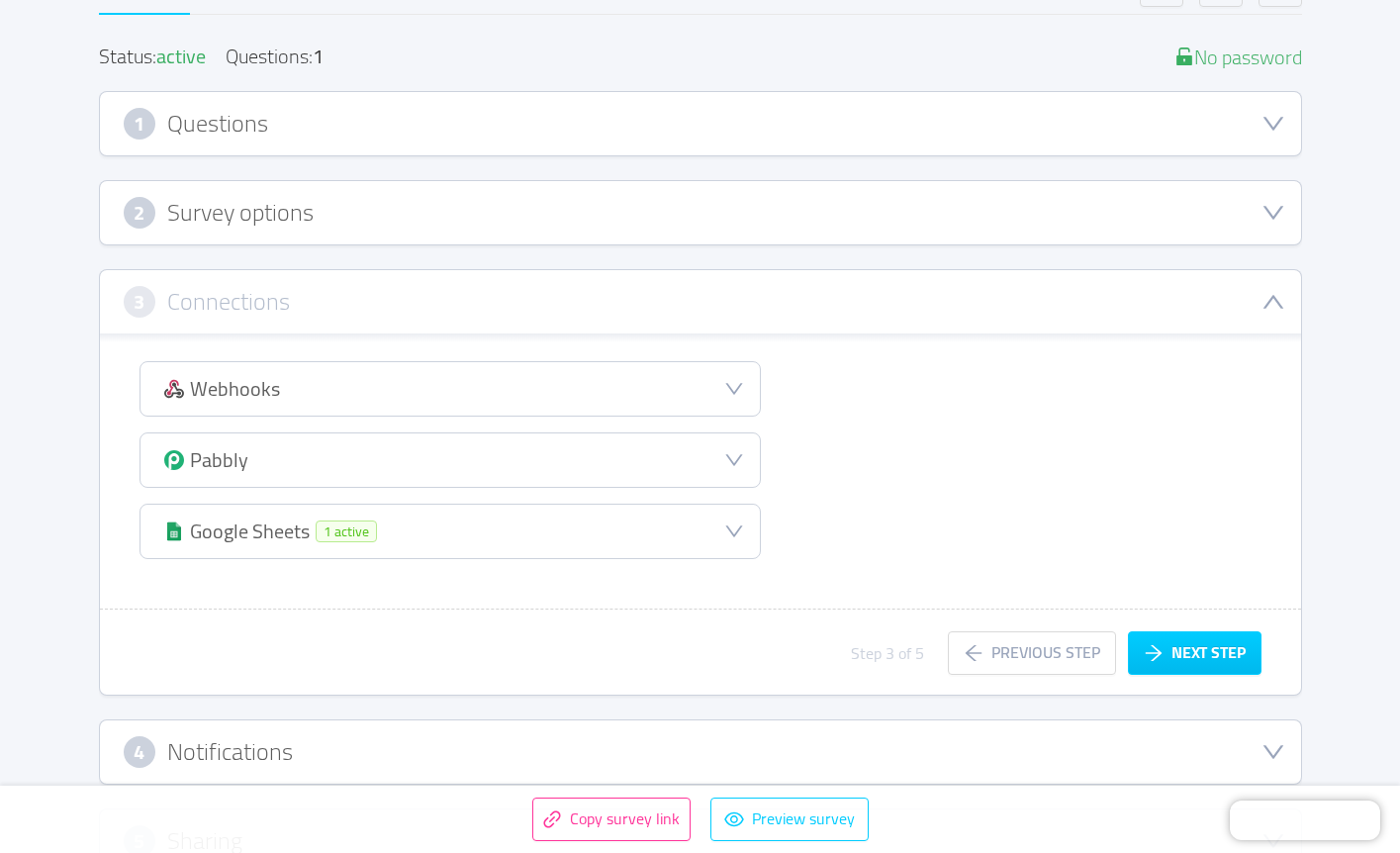 scroll, scrollTop: 332, scrollLeft: 0, axis: vertical 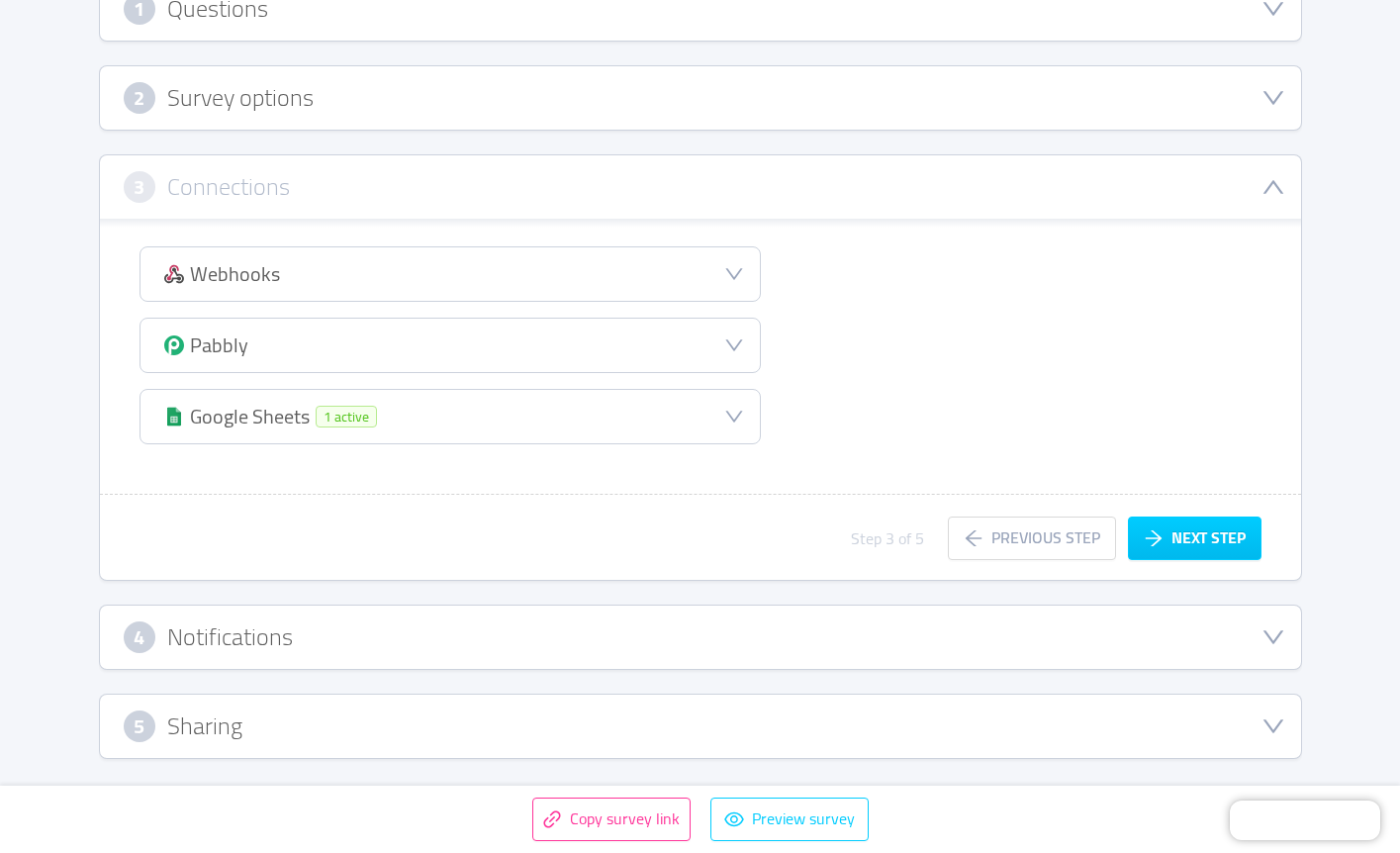 click 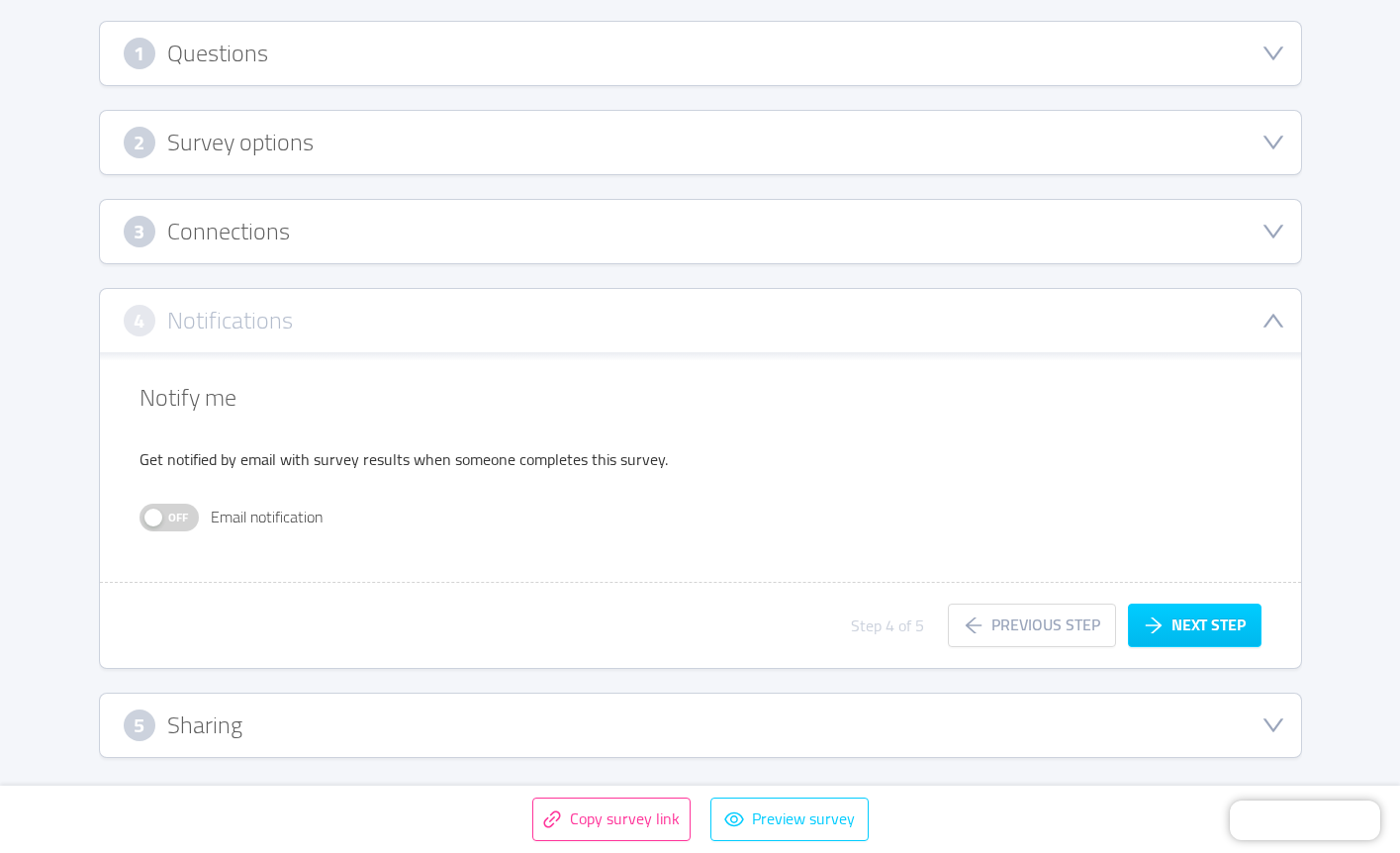 scroll, scrollTop: 287, scrollLeft: 0, axis: vertical 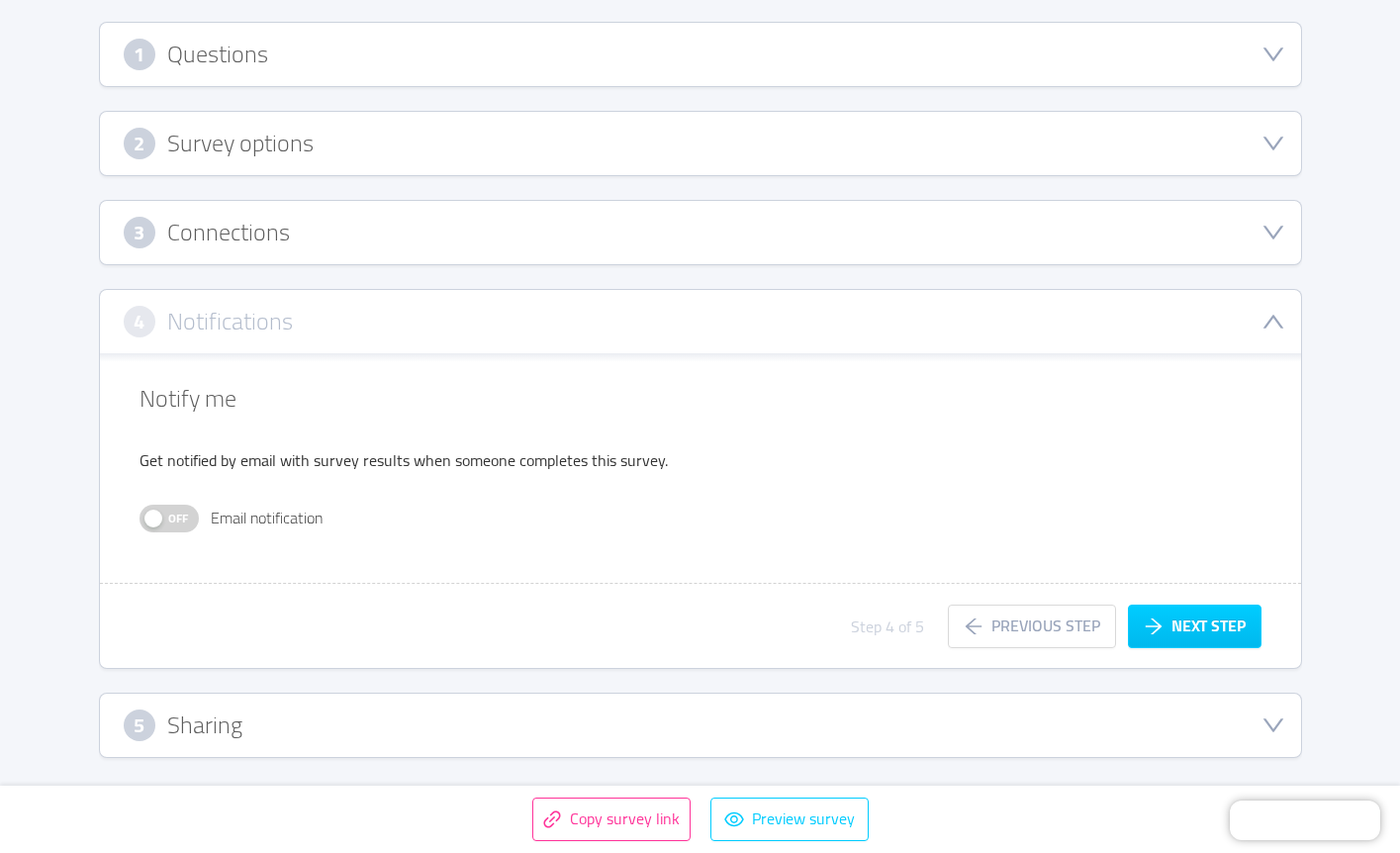 click 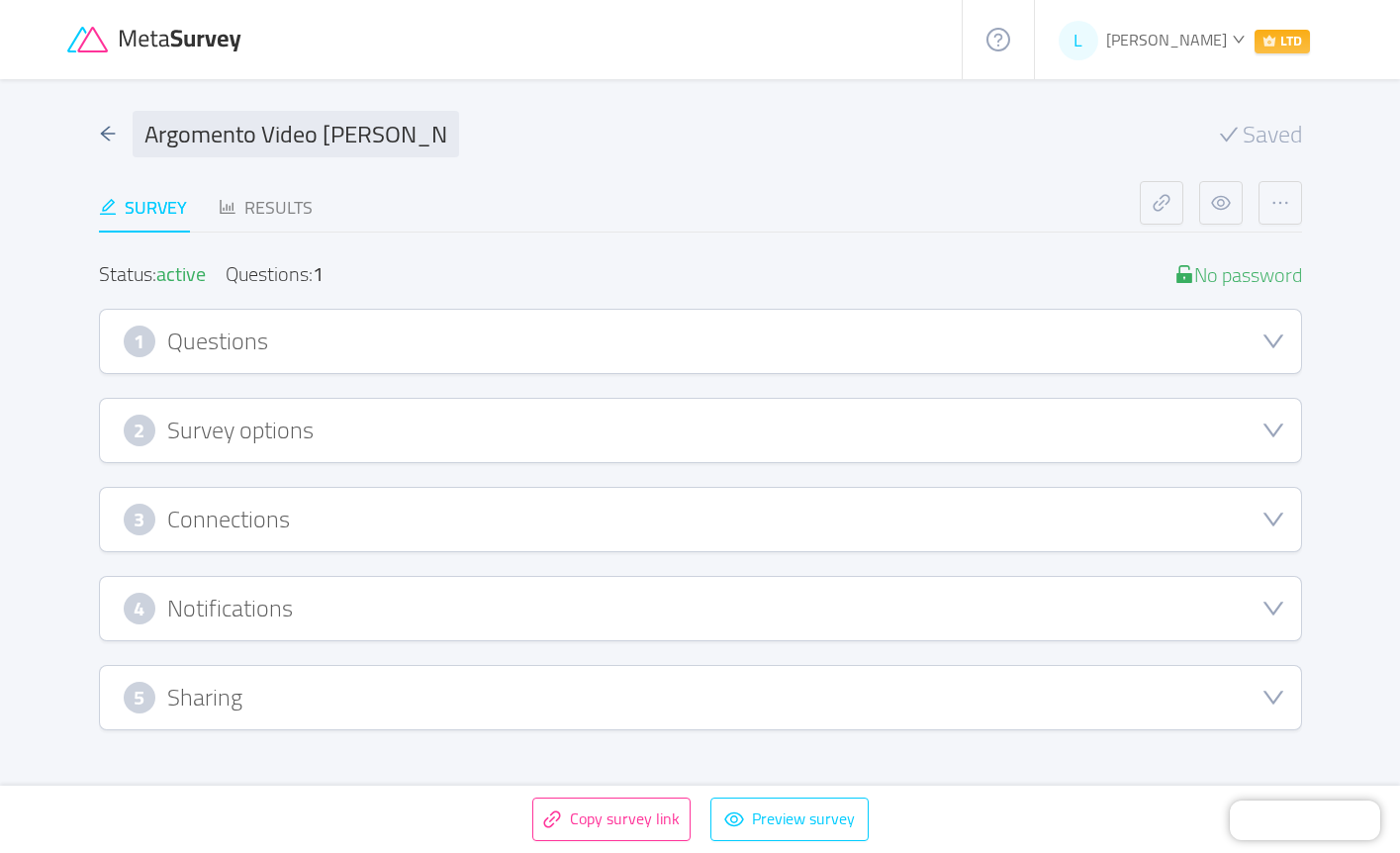 scroll, scrollTop: 0, scrollLeft: 0, axis: both 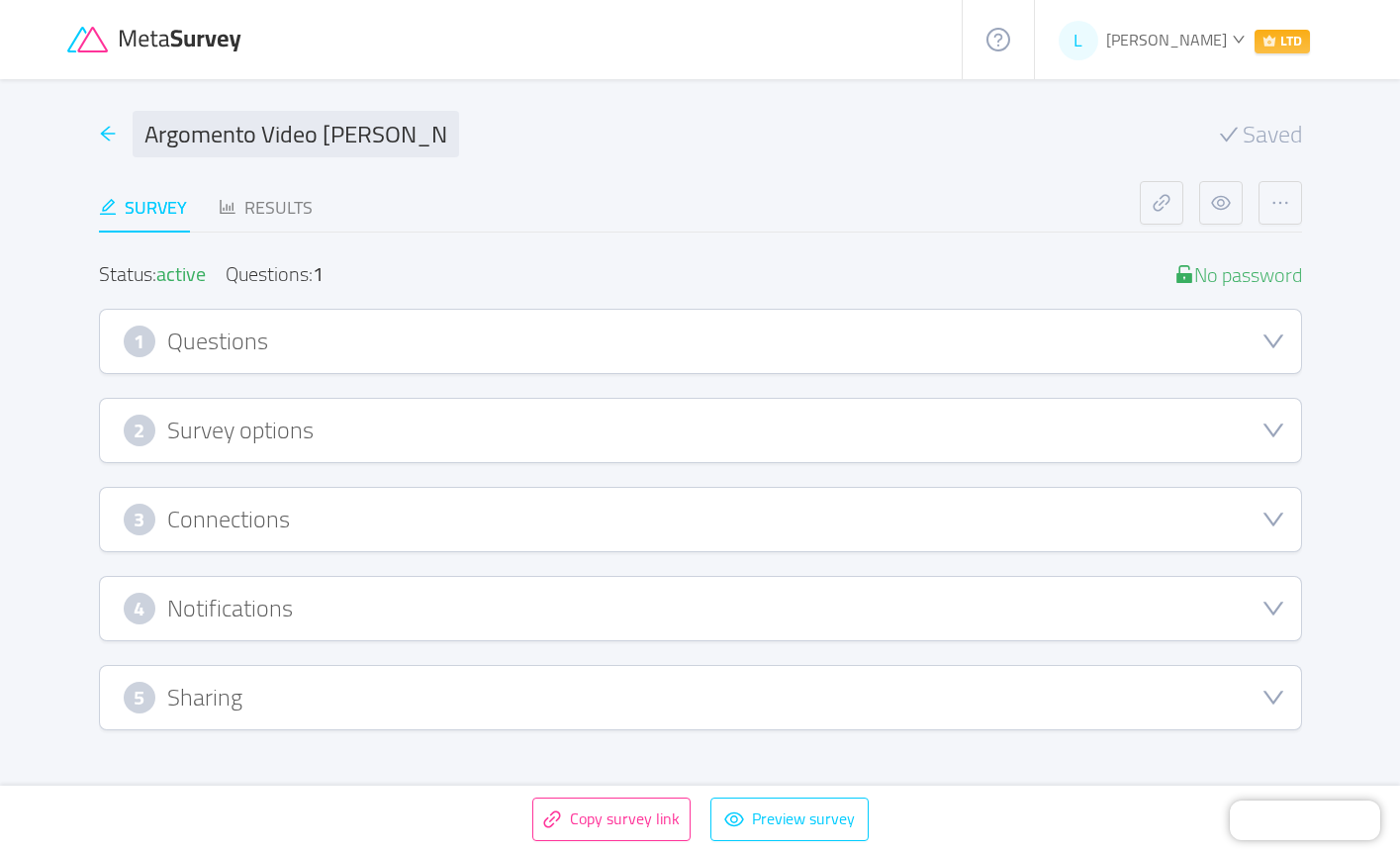 click 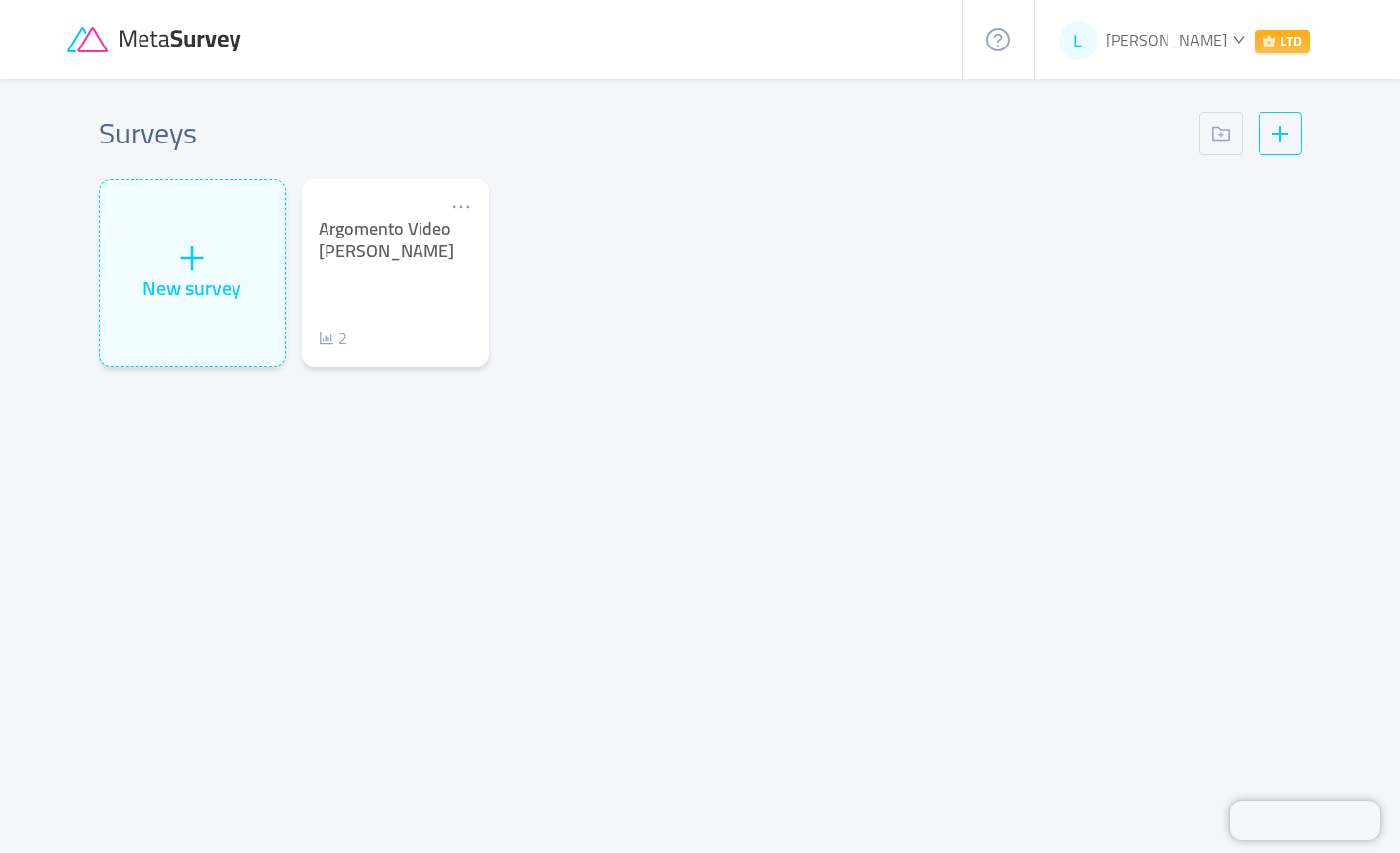 click on "Argomento Video [PERSON_NAME]  2" at bounding box center [395, 284] 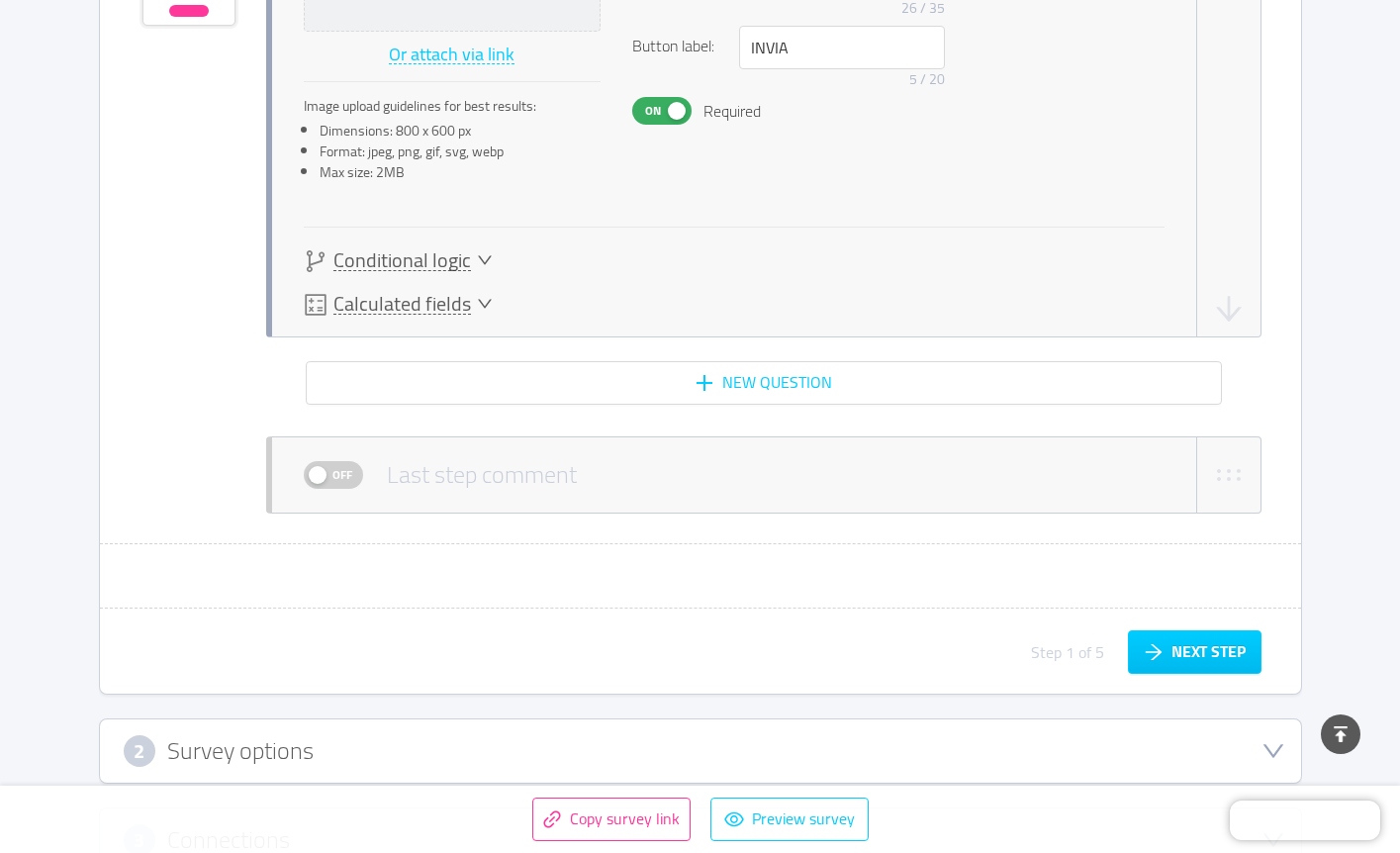 type 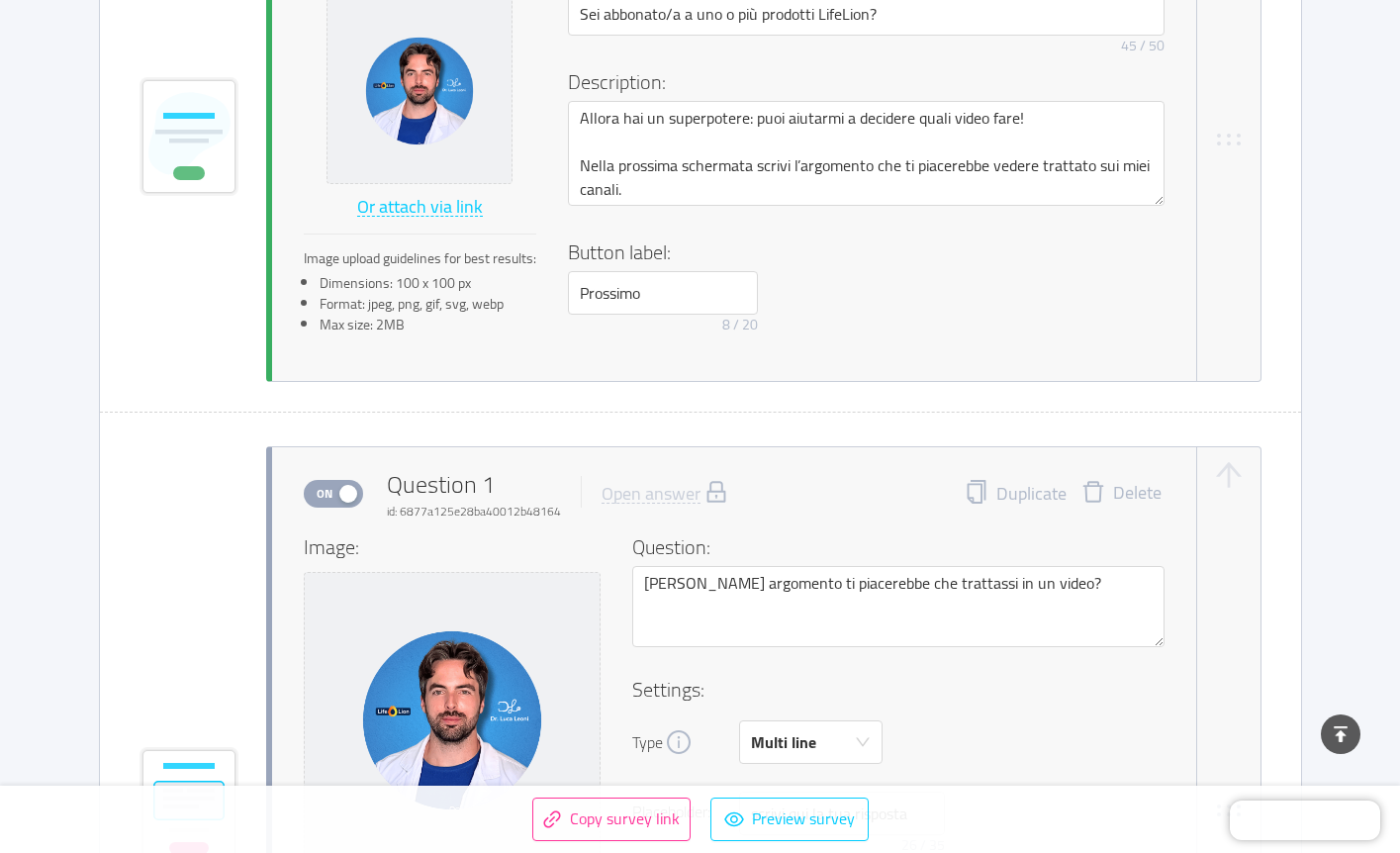 scroll, scrollTop: 0, scrollLeft: 0, axis: both 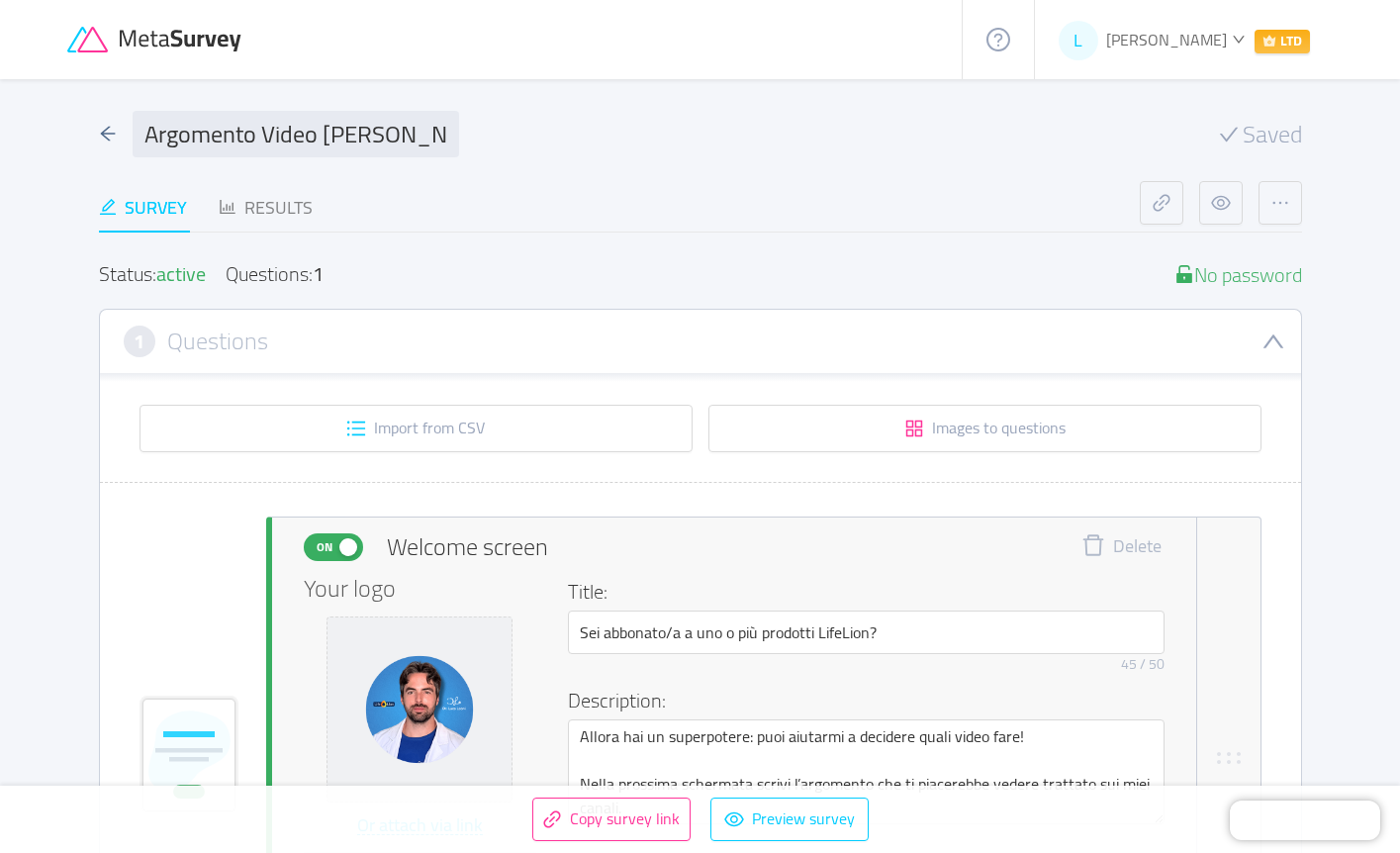click on "LTD" at bounding box center [1282, 42] 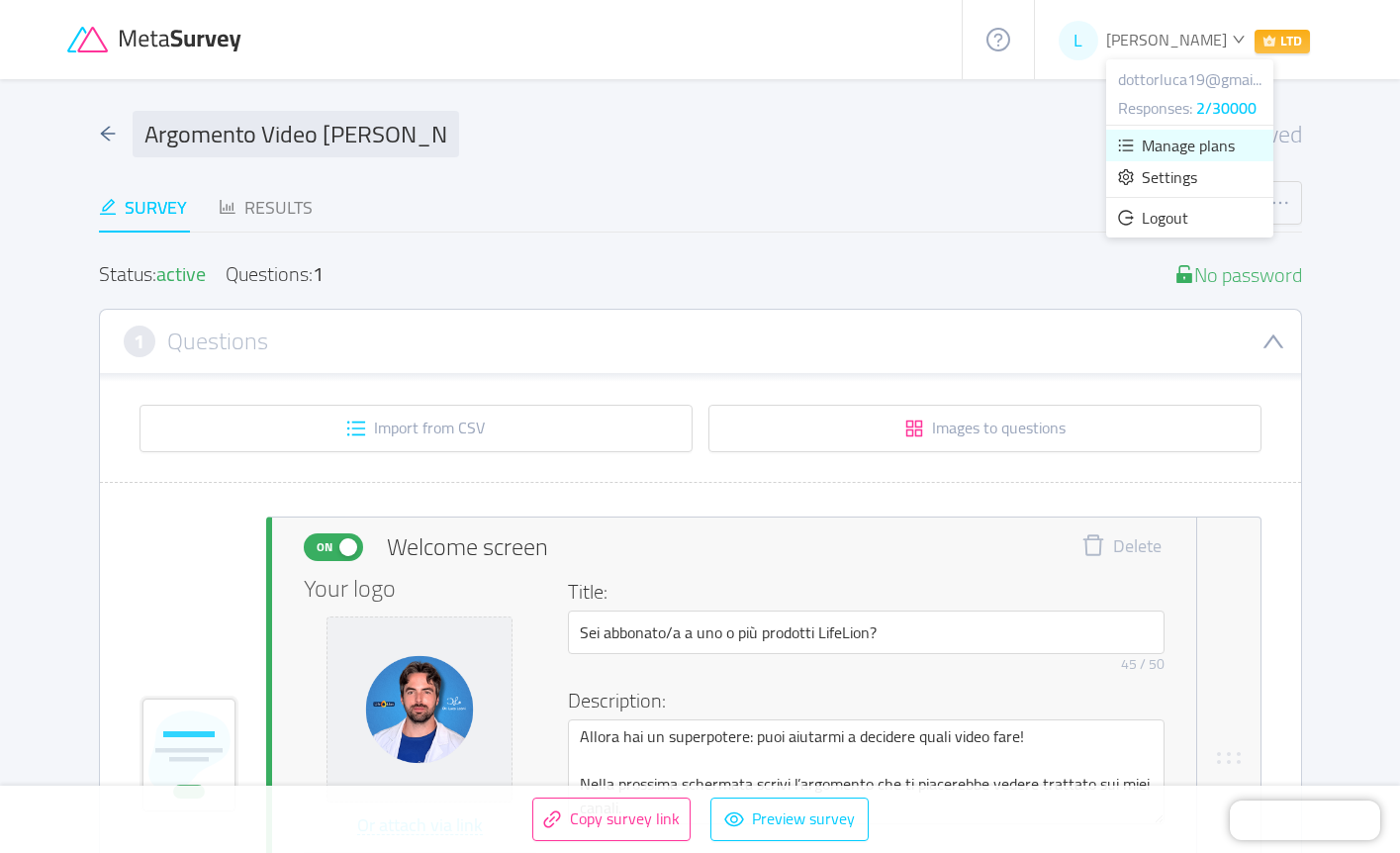 click on "Manage plans" at bounding box center [1188, 145] 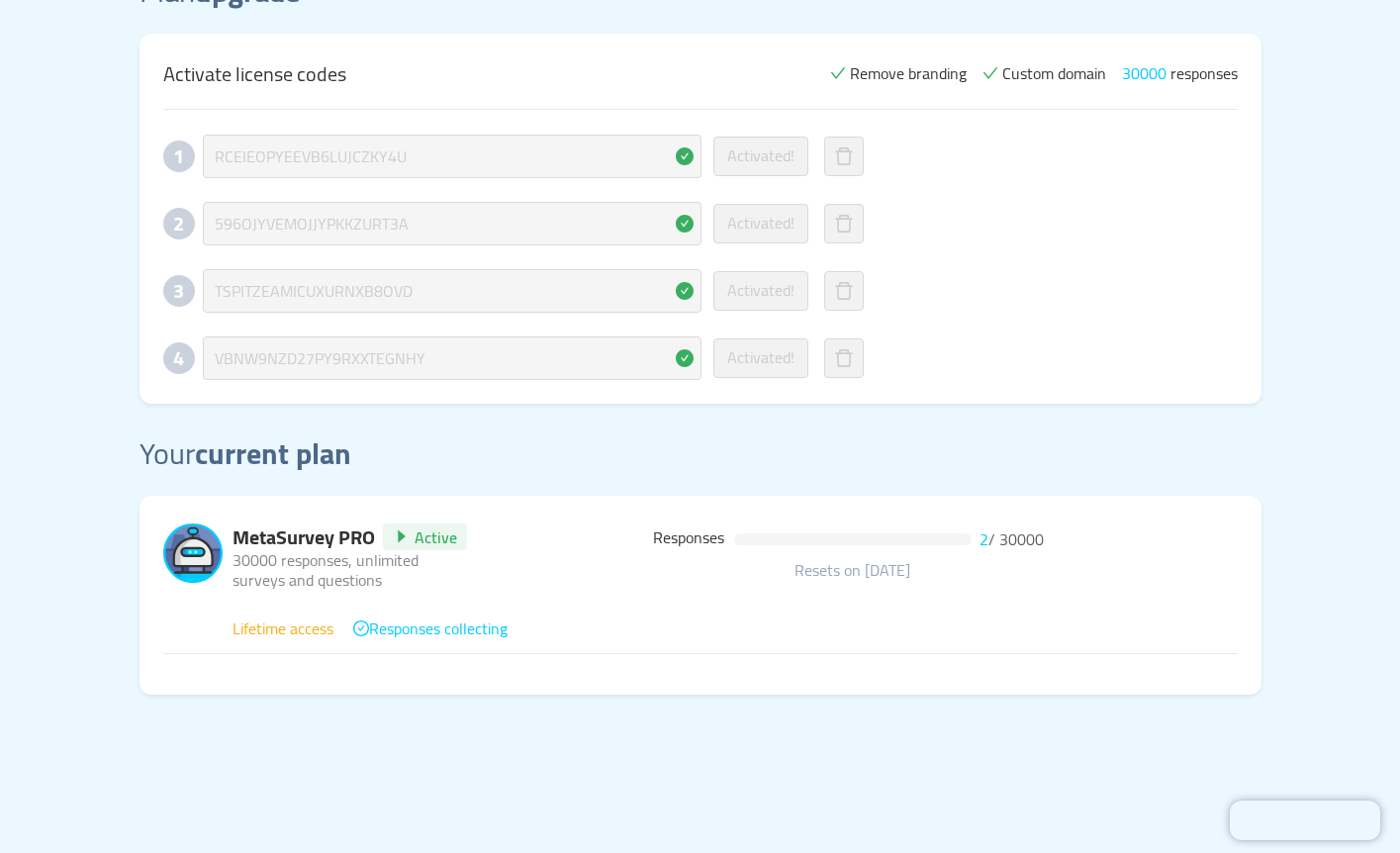 scroll, scrollTop: 0, scrollLeft: 0, axis: both 